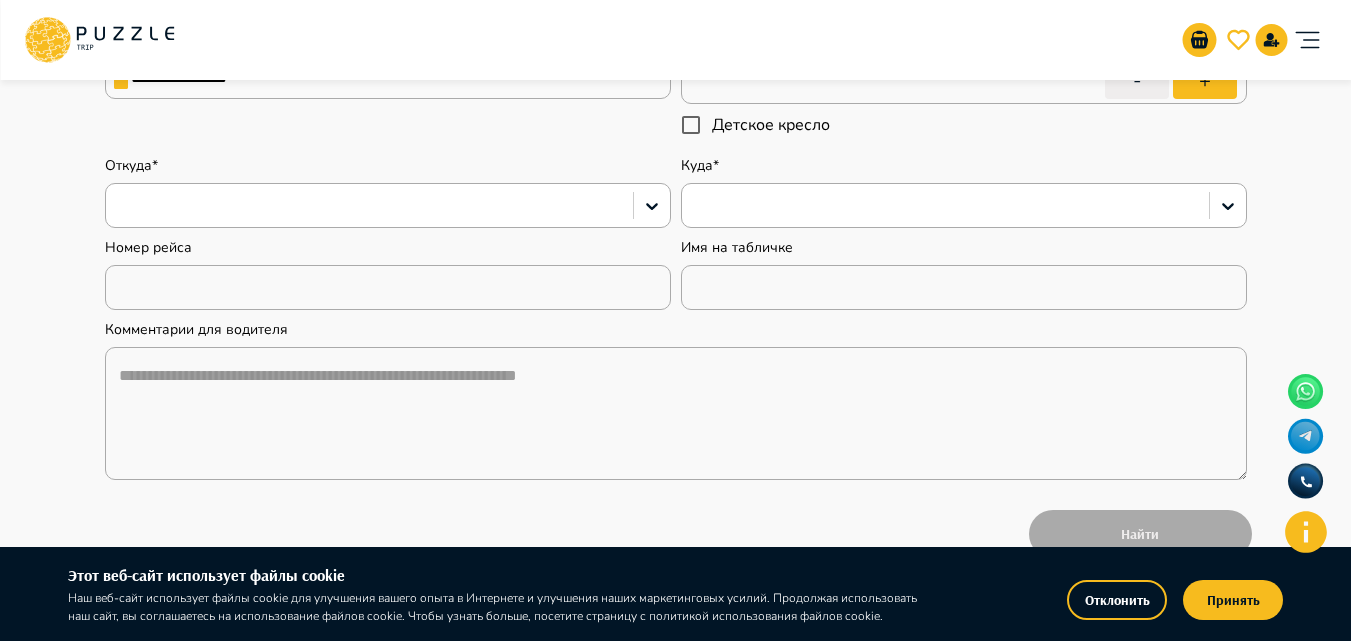 scroll, scrollTop: 536, scrollLeft: 0, axis: vertical 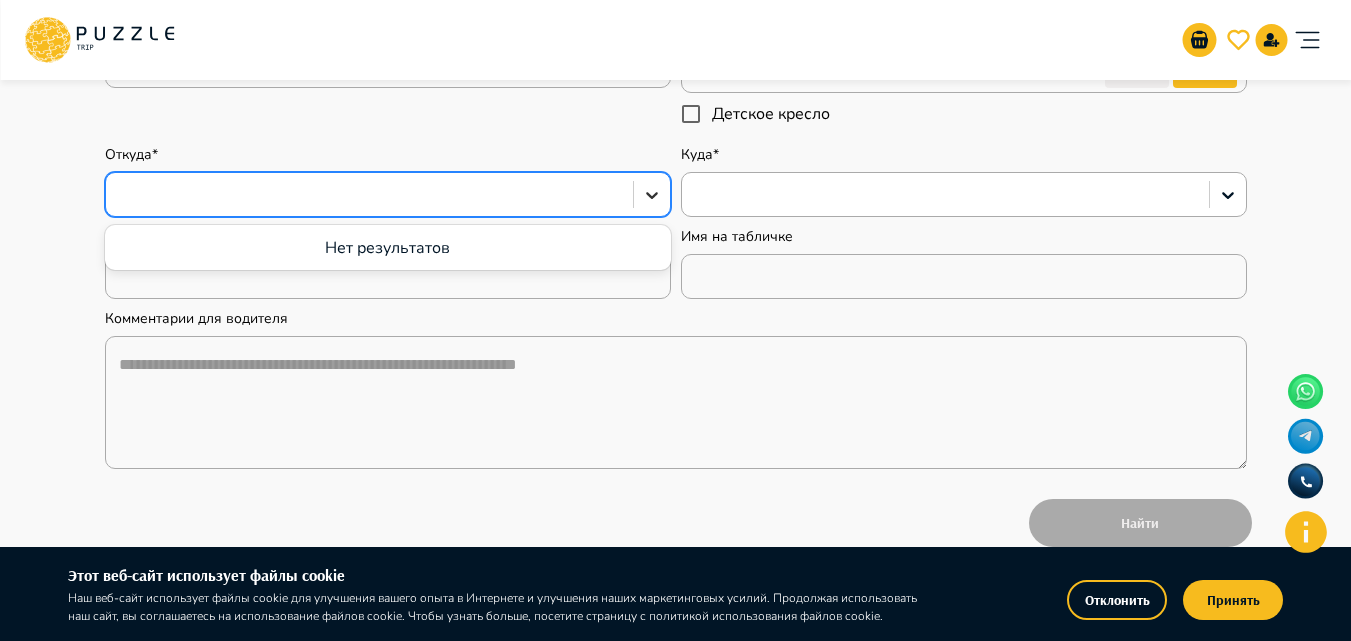 click 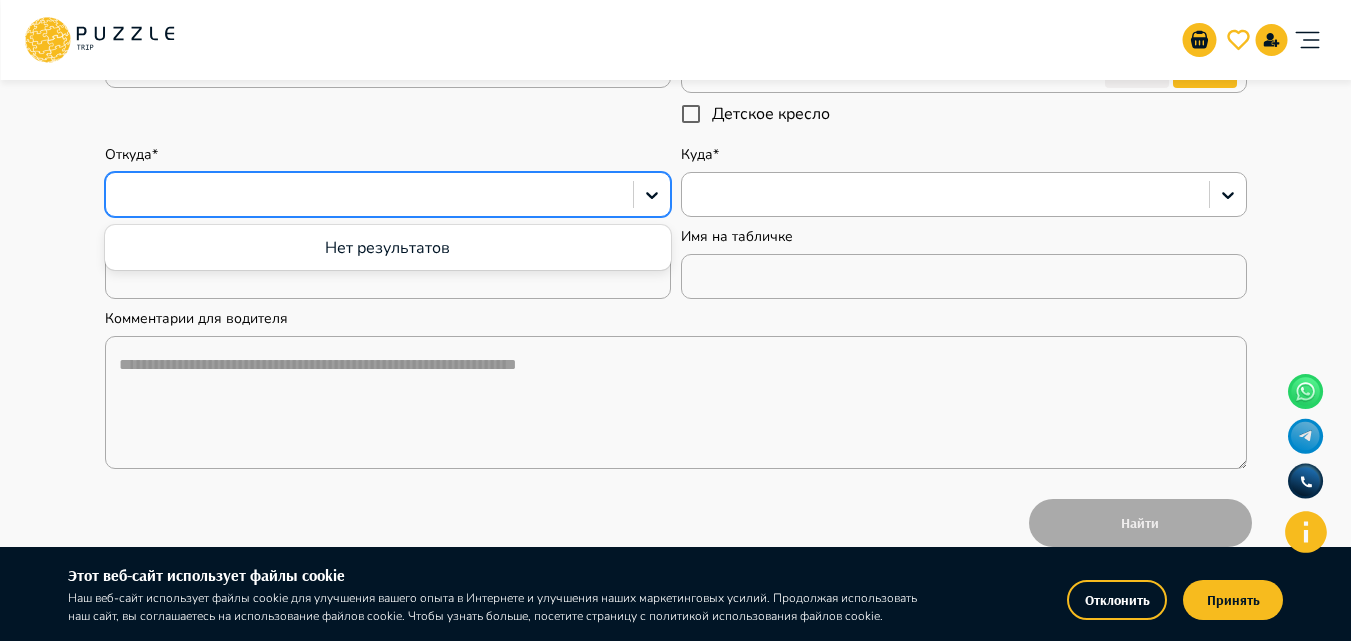click at bounding box center (369, 195) 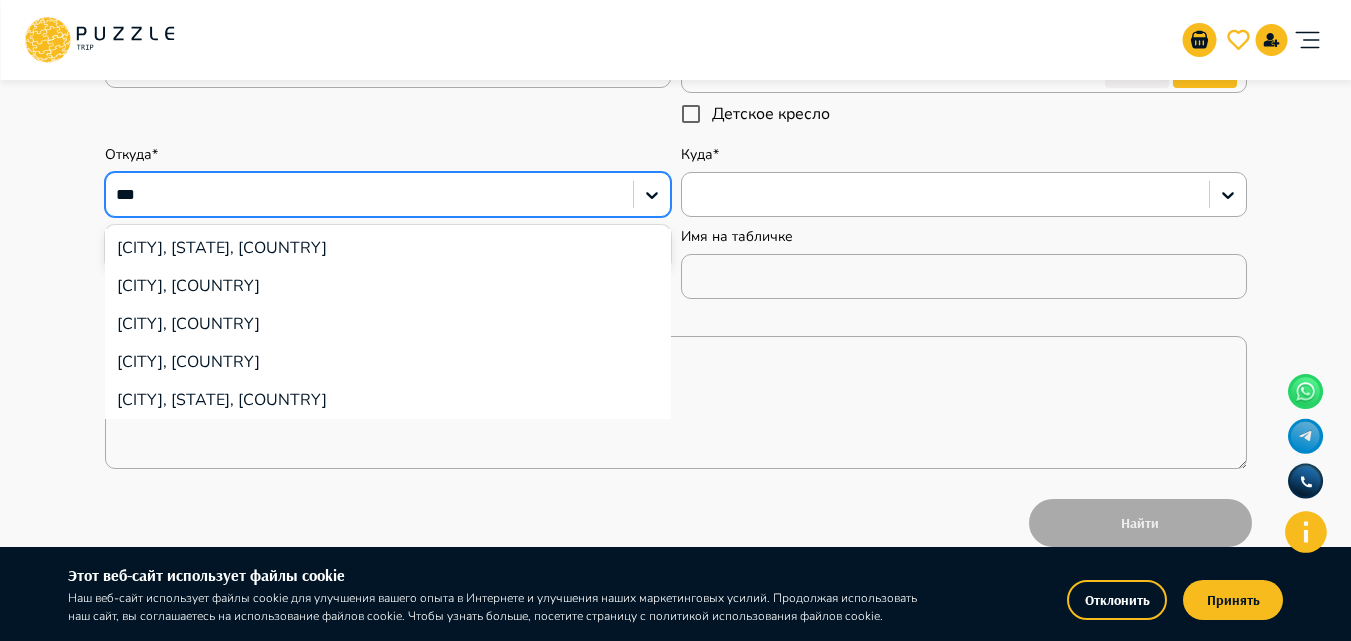 type on "****" 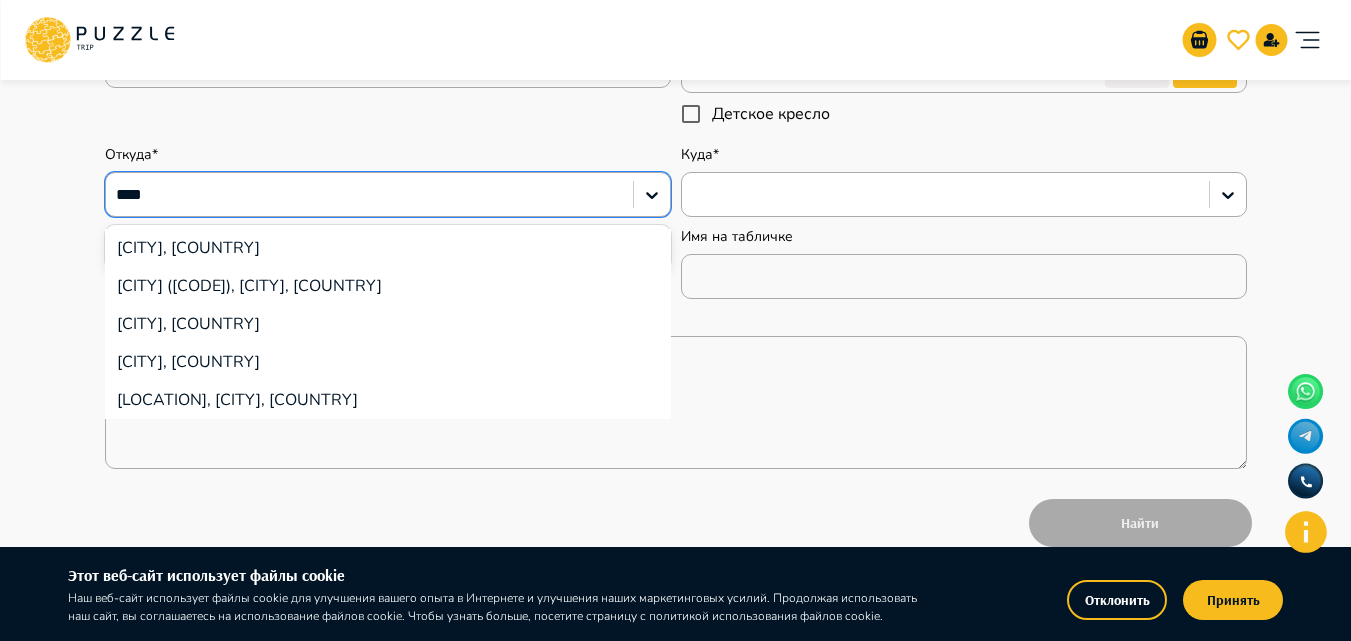 click on "Larnaca Airport (LCA), Ларнака, Кипр" at bounding box center [388, 286] 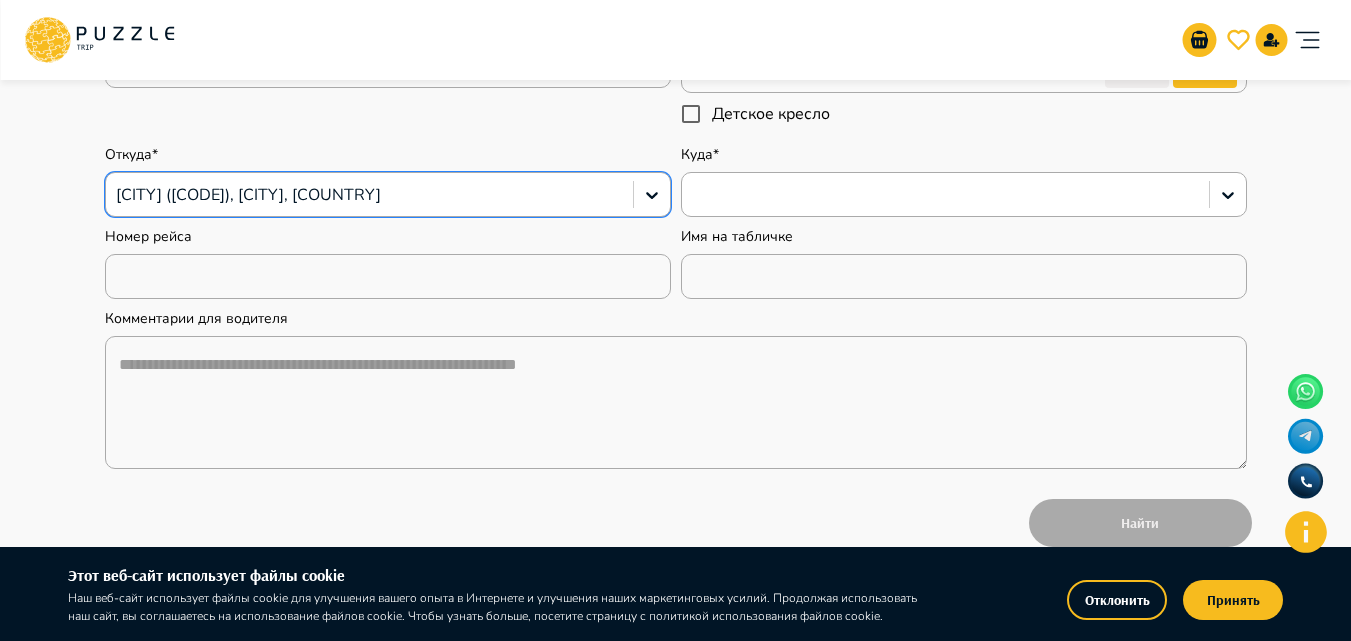 scroll, scrollTop: 236, scrollLeft: 0, axis: vertical 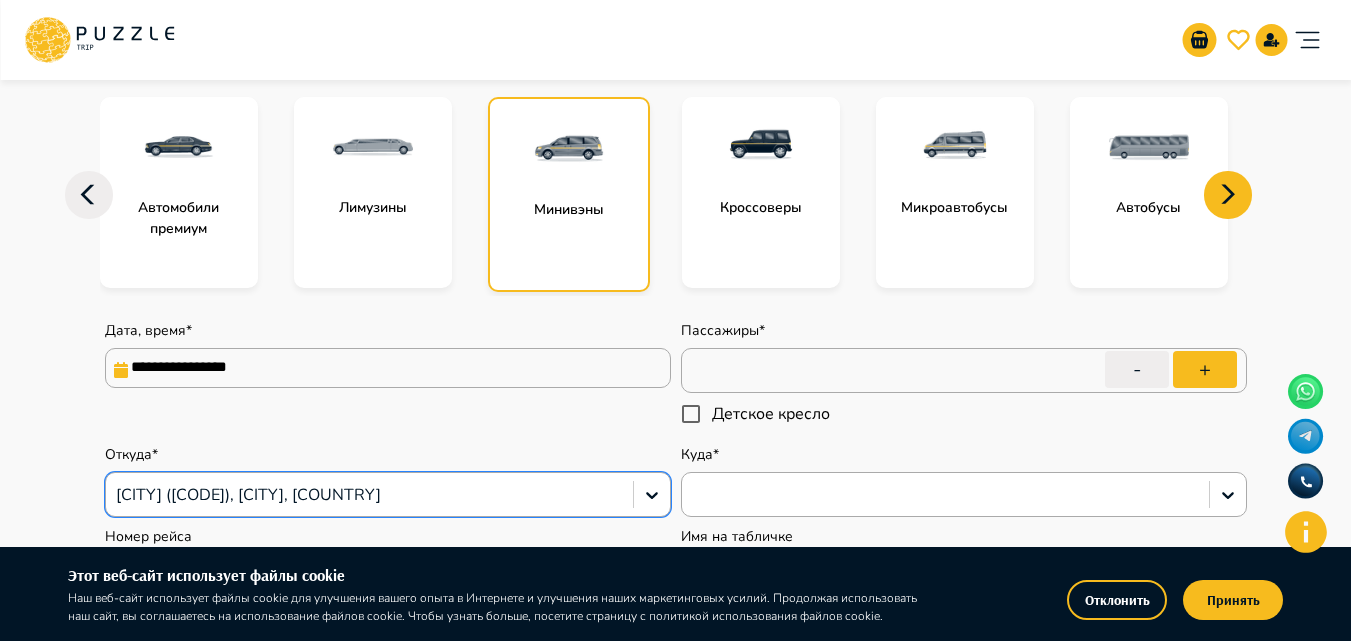click on "**********" at bounding box center [388, 368] 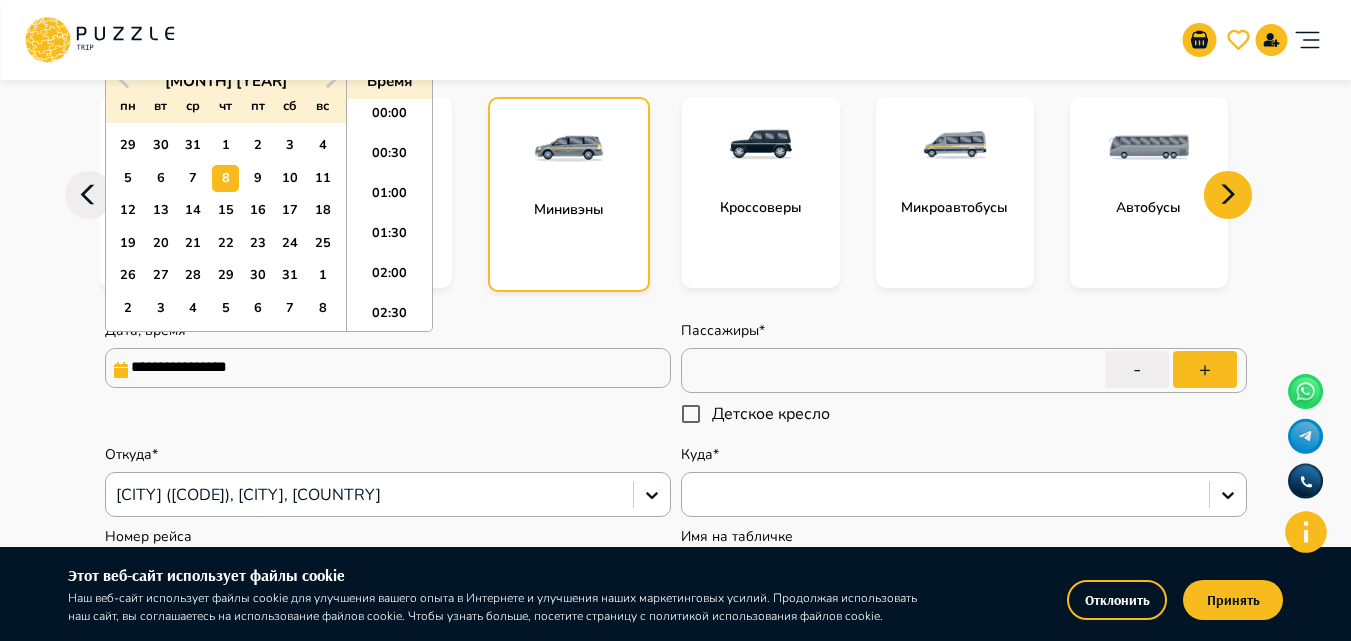 scroll, scrollTop: 1064, scrollLeft: 0, axis: vertical 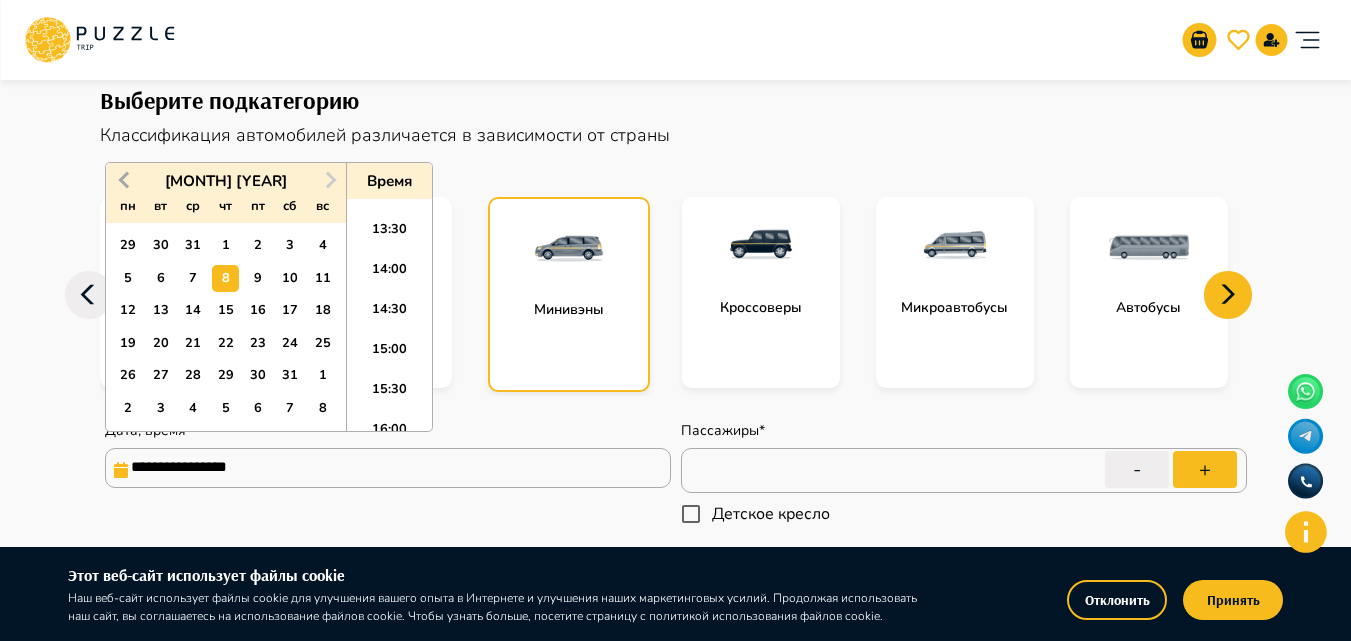 click on "Previous Month" at bounding box center [126, 179] 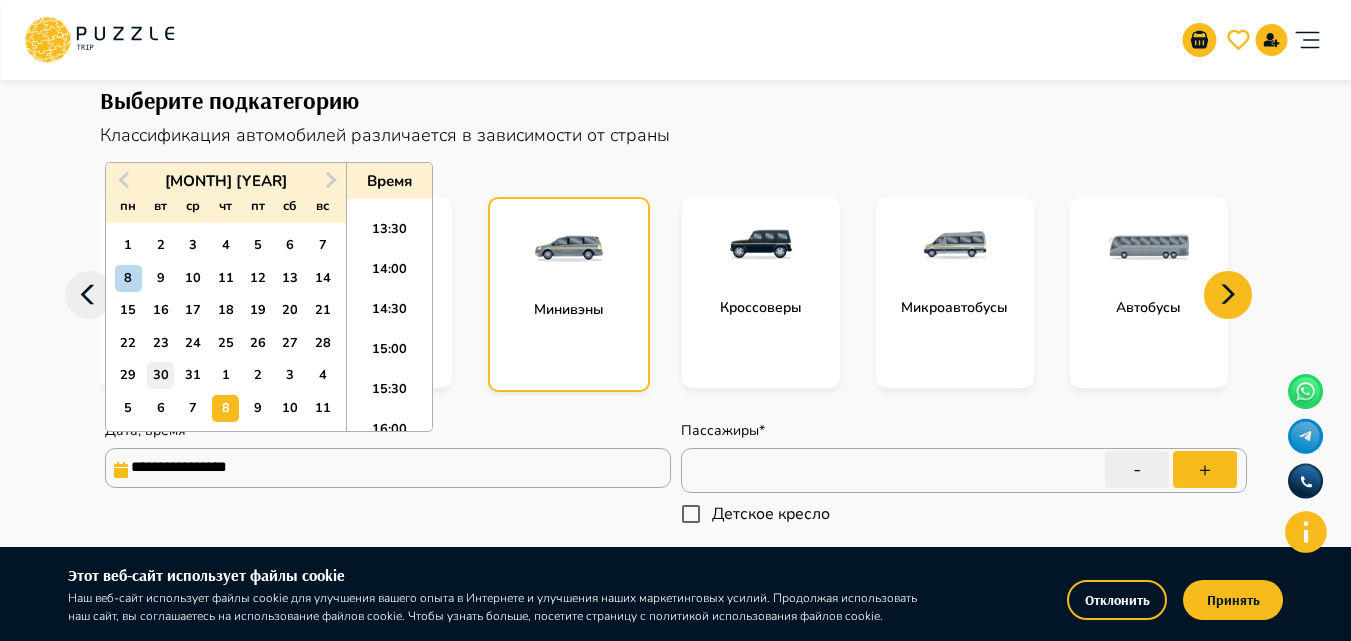 click on "30" at bounding box center (160, 375) 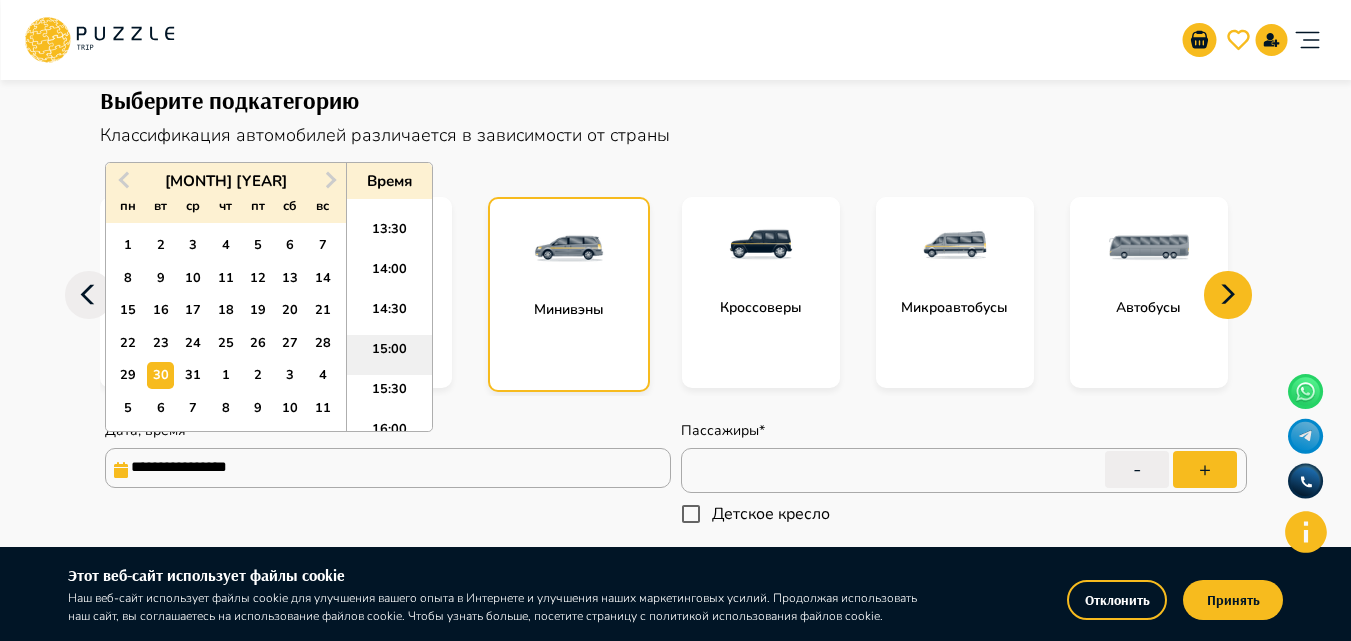 scroll, scrollTop: 964, scrollLeft: 0, axis: vertical 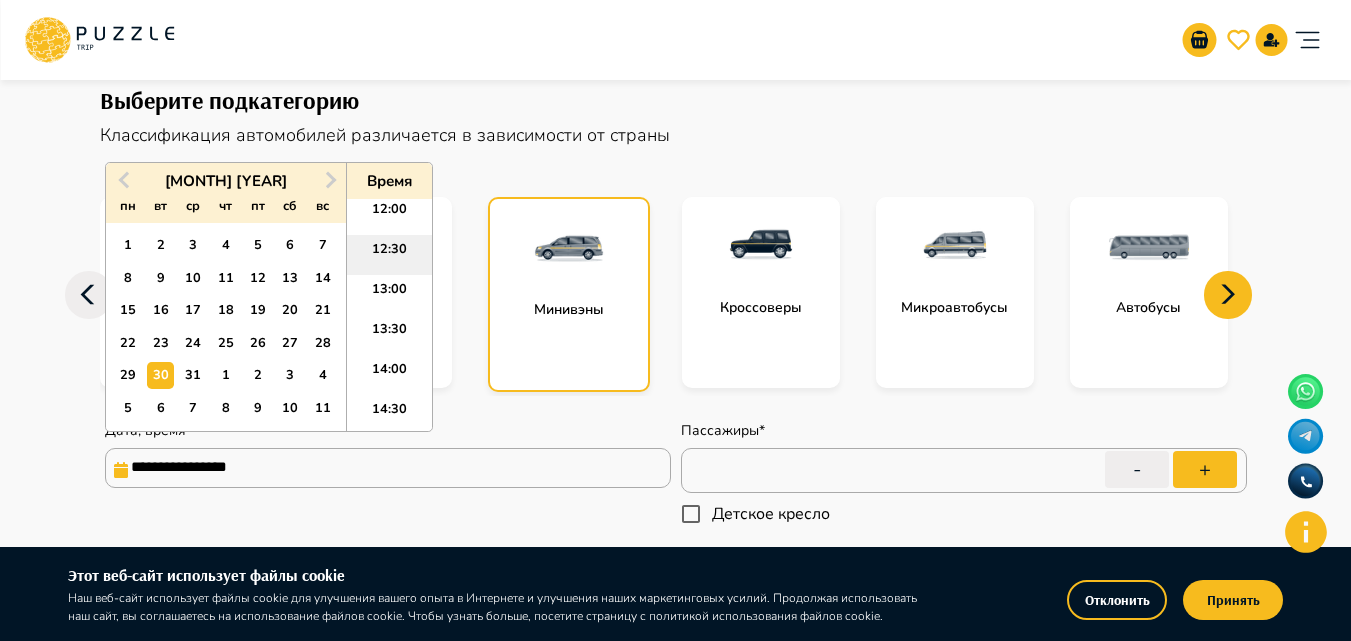 click on "12:30" at bounding box center [389, 255] 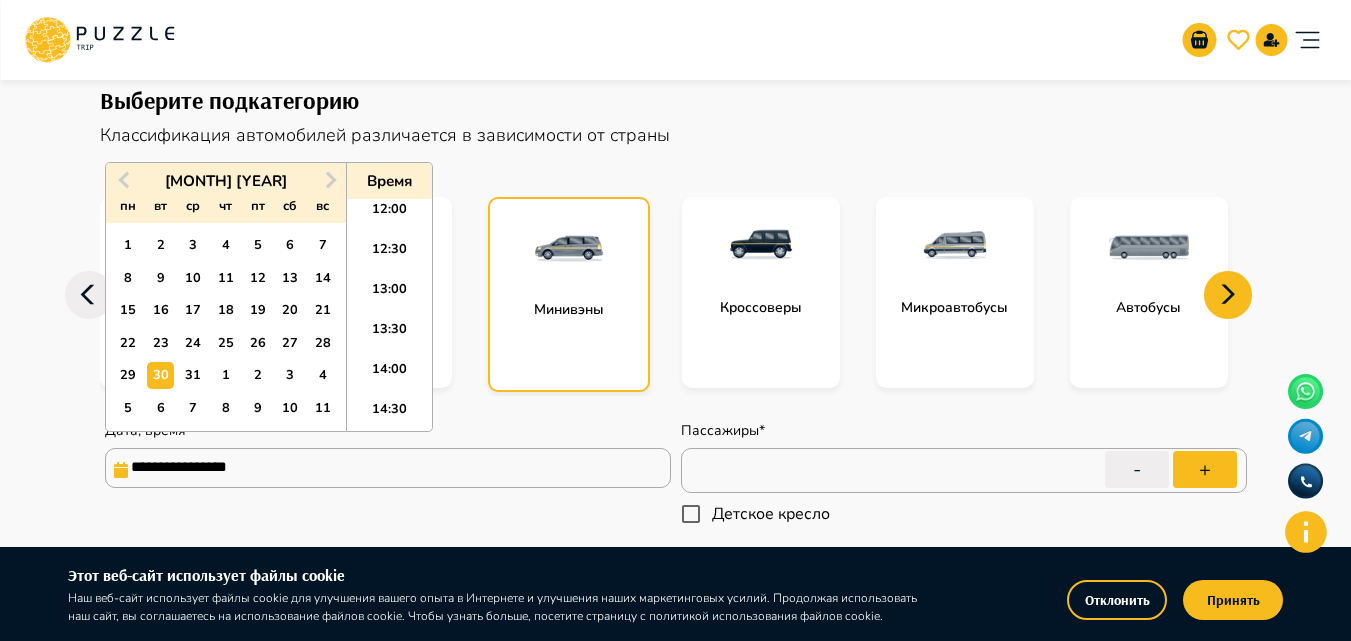 type on "**********" 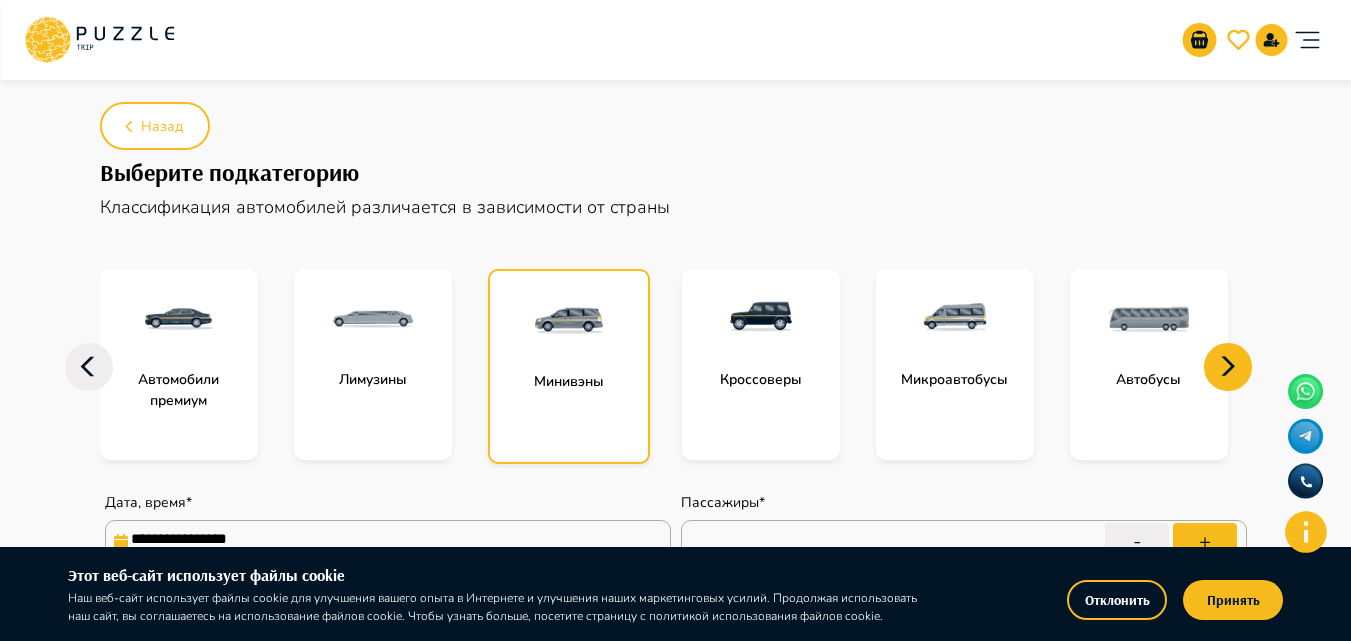 scroll, scrollTop: 0, scrollLeft: 0, axis: both 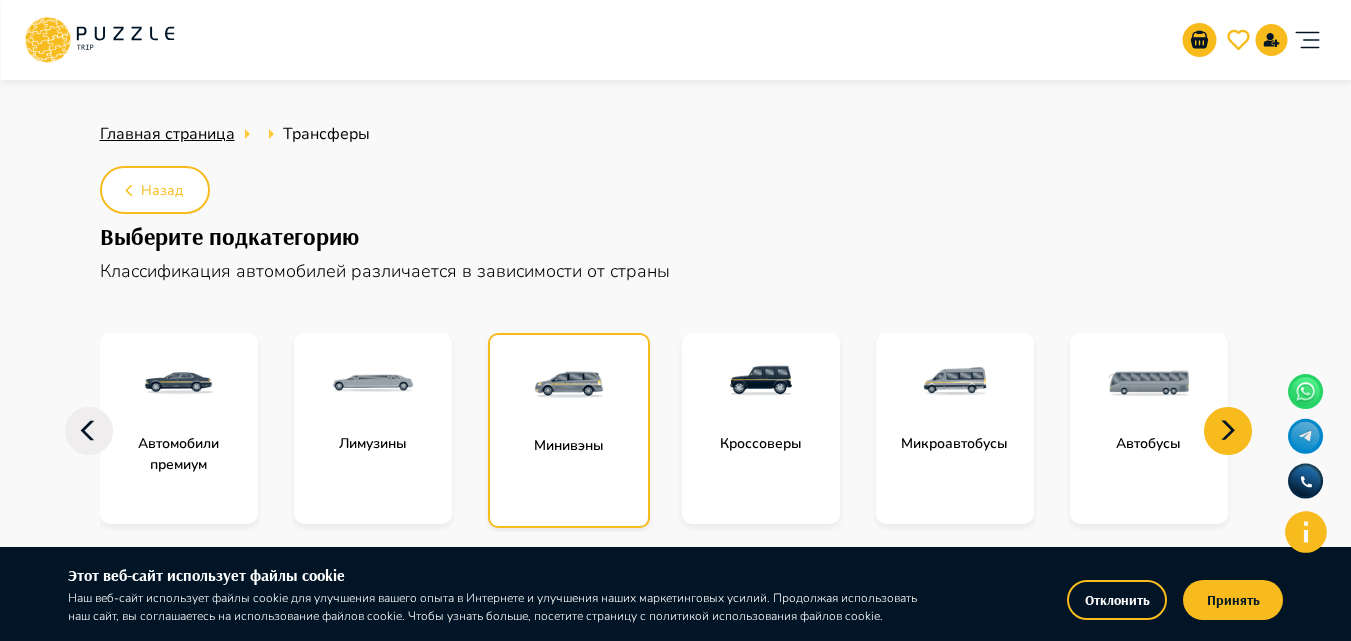 click on "Главная страница" at bounding box center [167, 134] 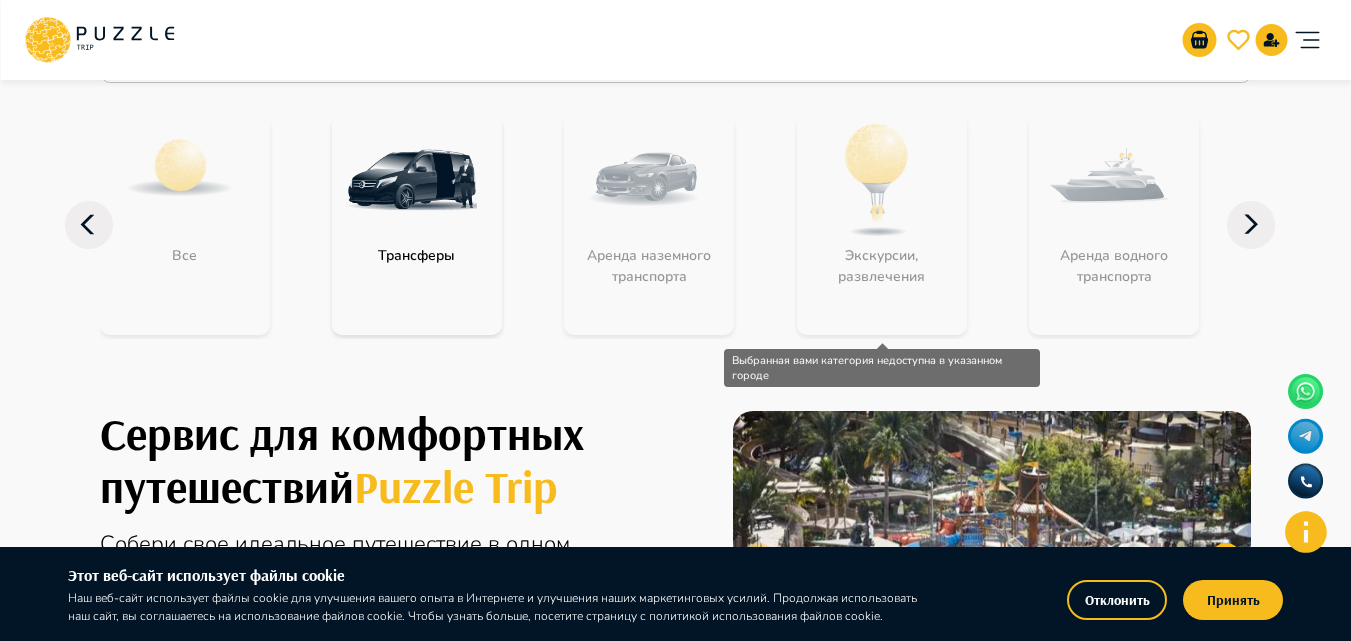 scroll, scrollTop: 200, scrollLeft: 0, axis: vertical 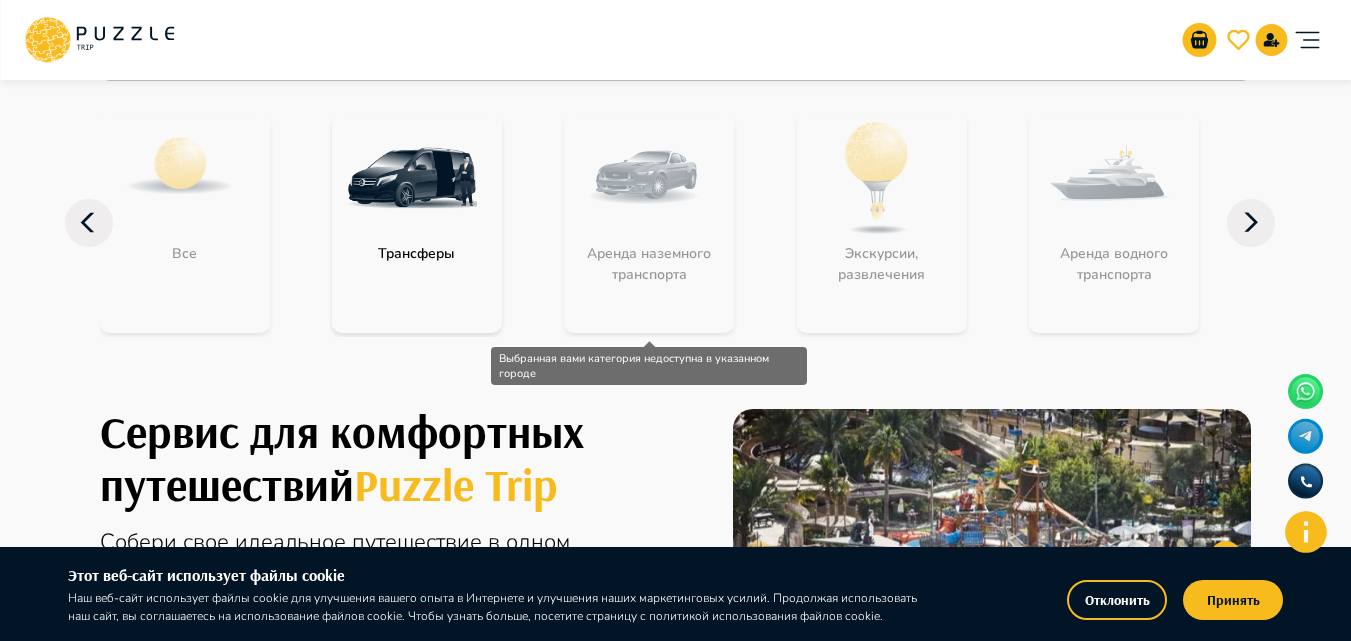 click on "Аренда наземного транспорта" at bounding box center [649, 223] 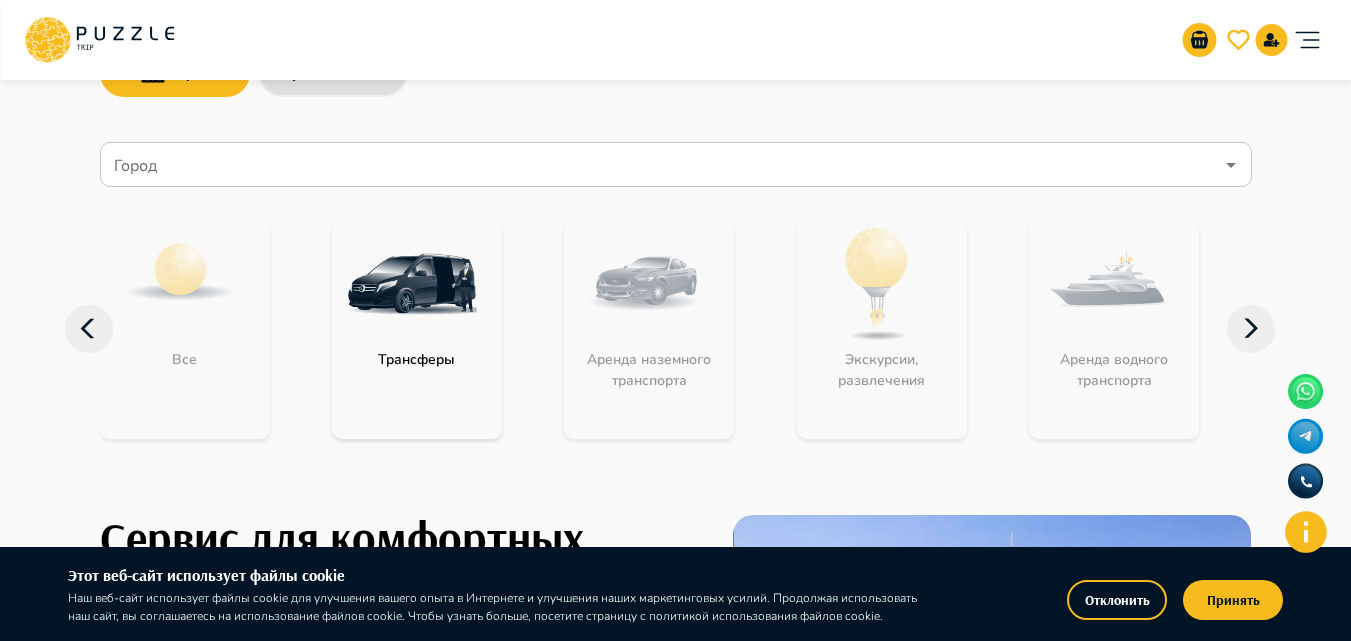 scroll, scrollTop: 0, scrollLeft: 0, axis: both 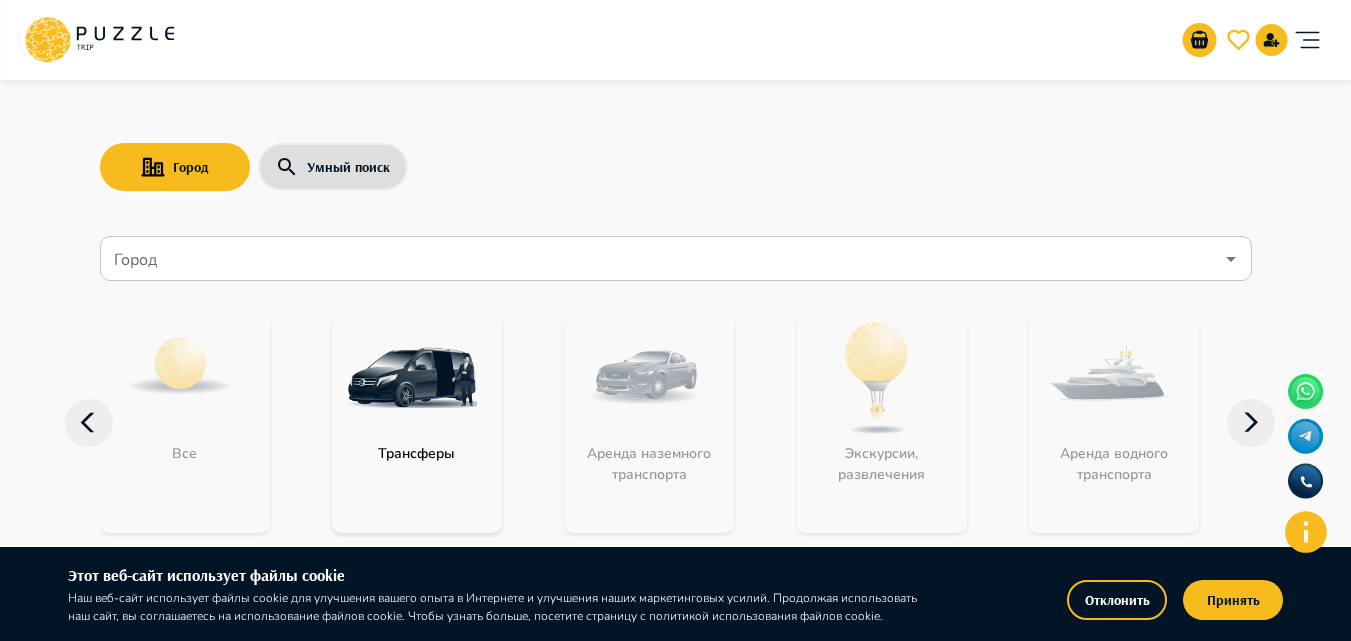 click 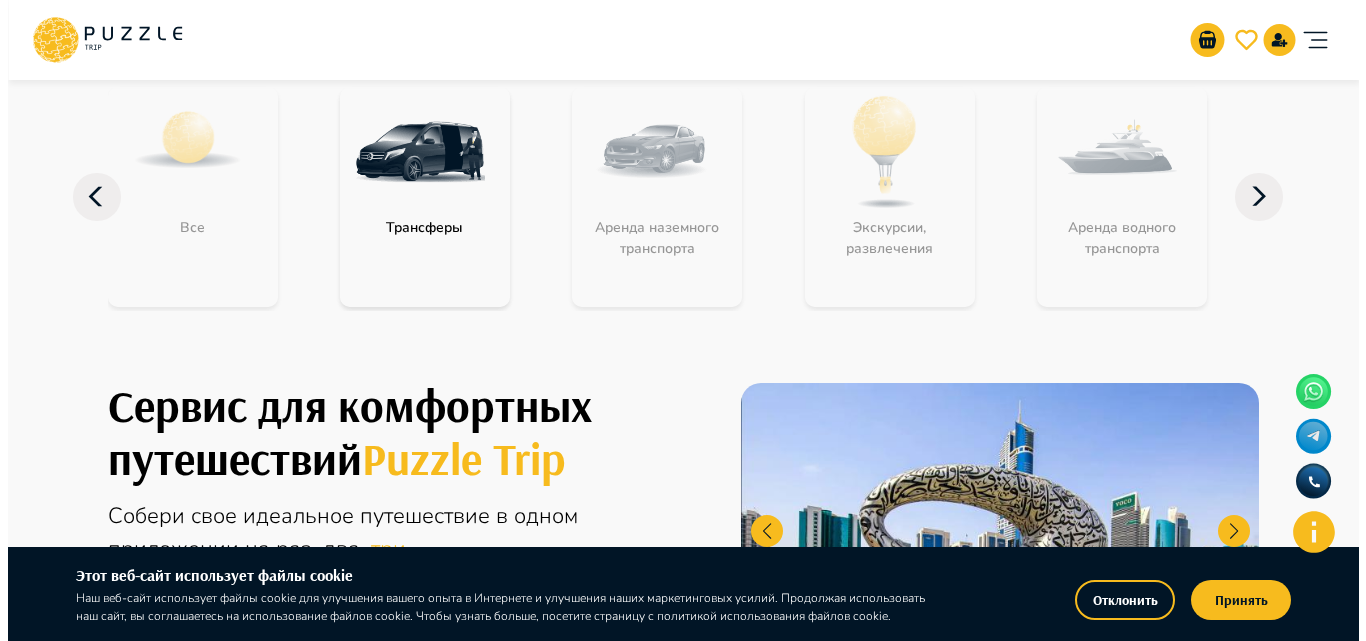 scroll, scrollTop: 0, scrollLeft: 0, axis: both 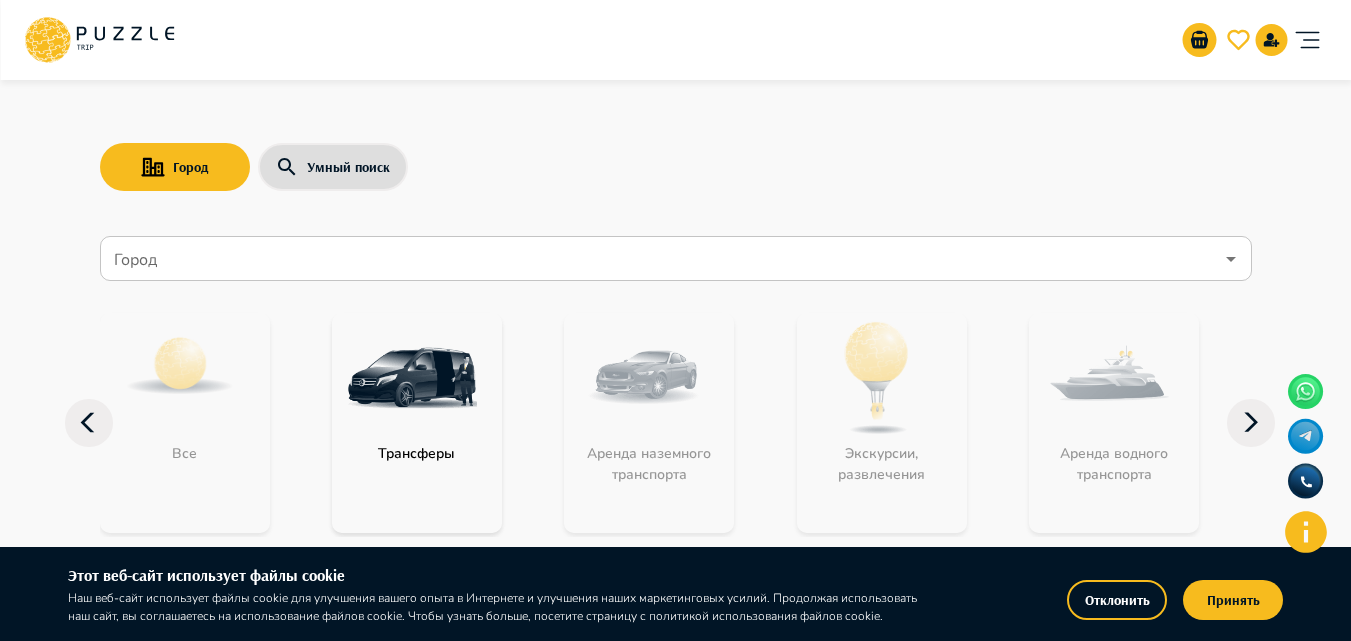 click 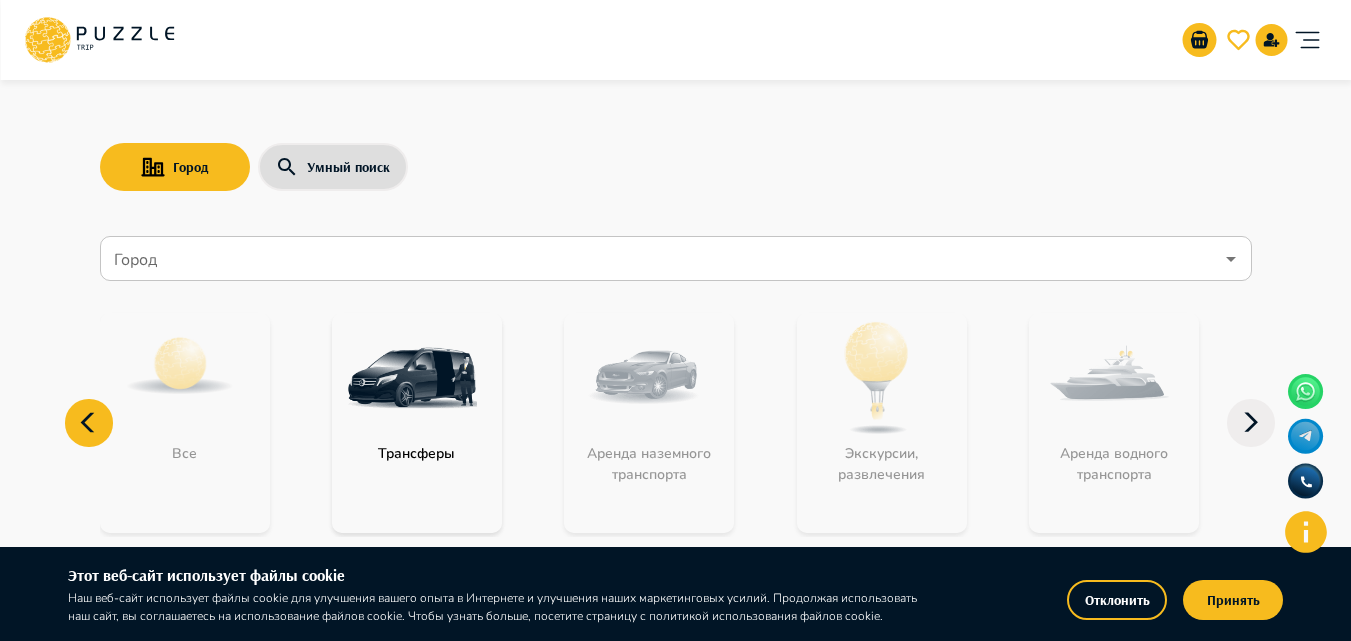 drag, startPoint x: 89, startPoint y: 431, endPoint x: 110, endPoint y: 426, distance: 21.587032 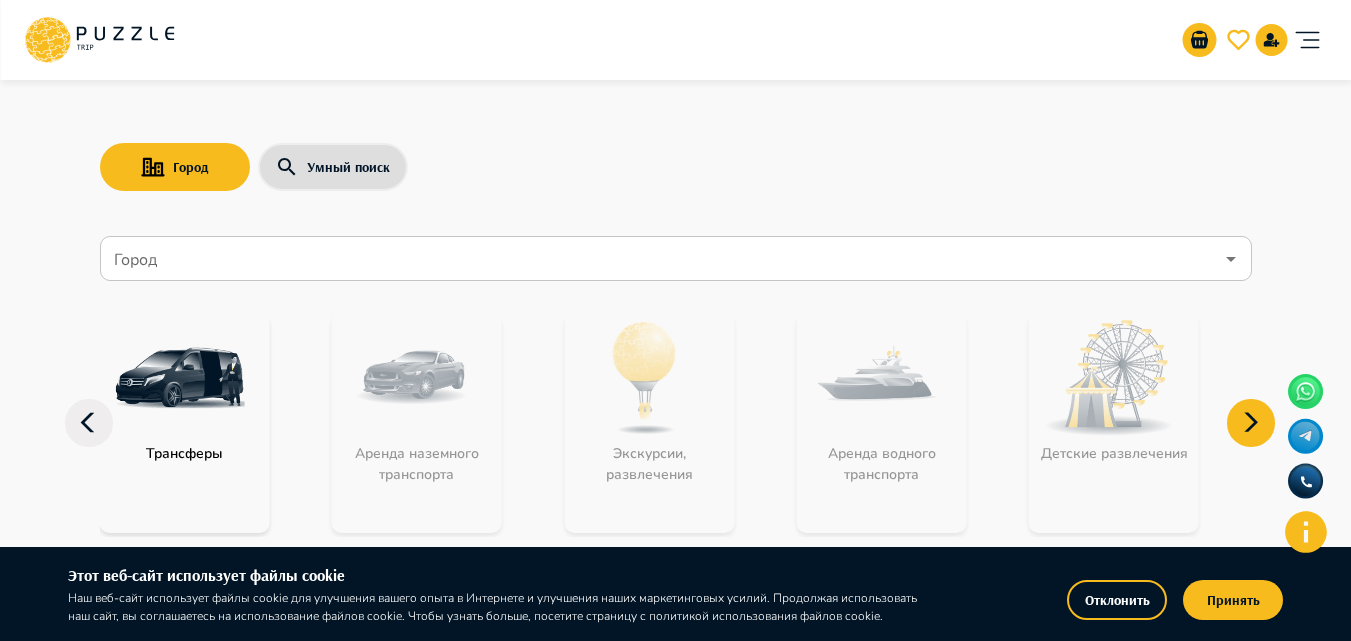 click 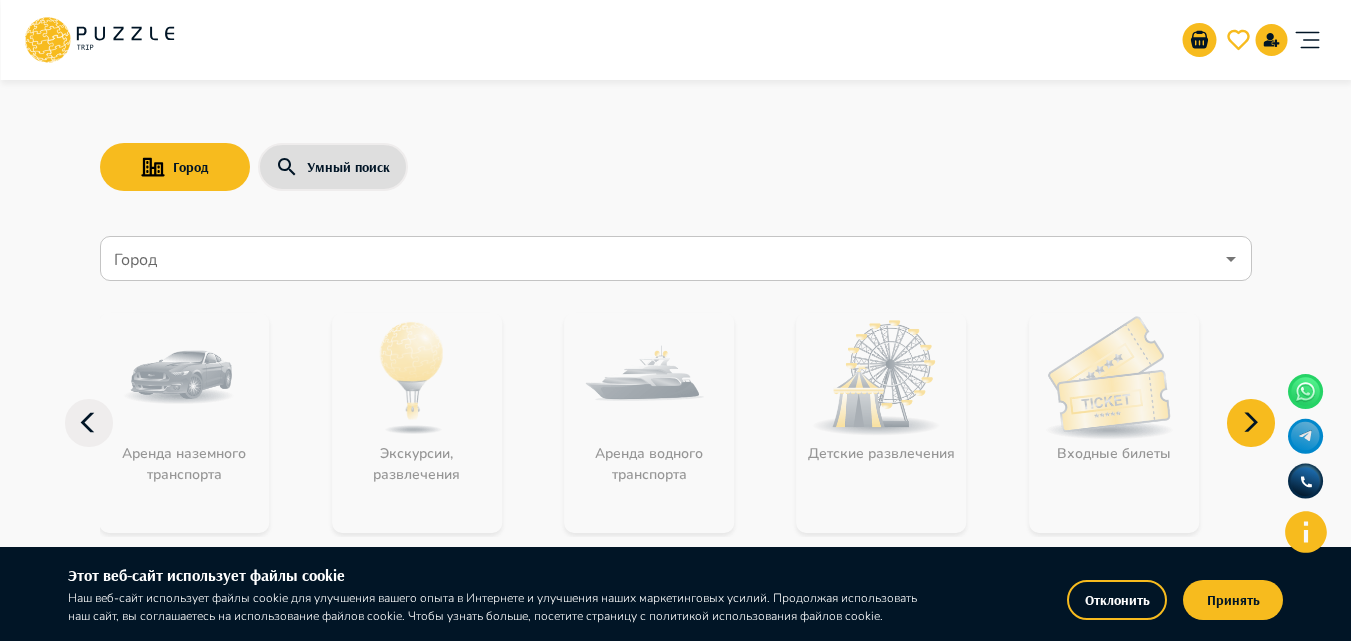 click 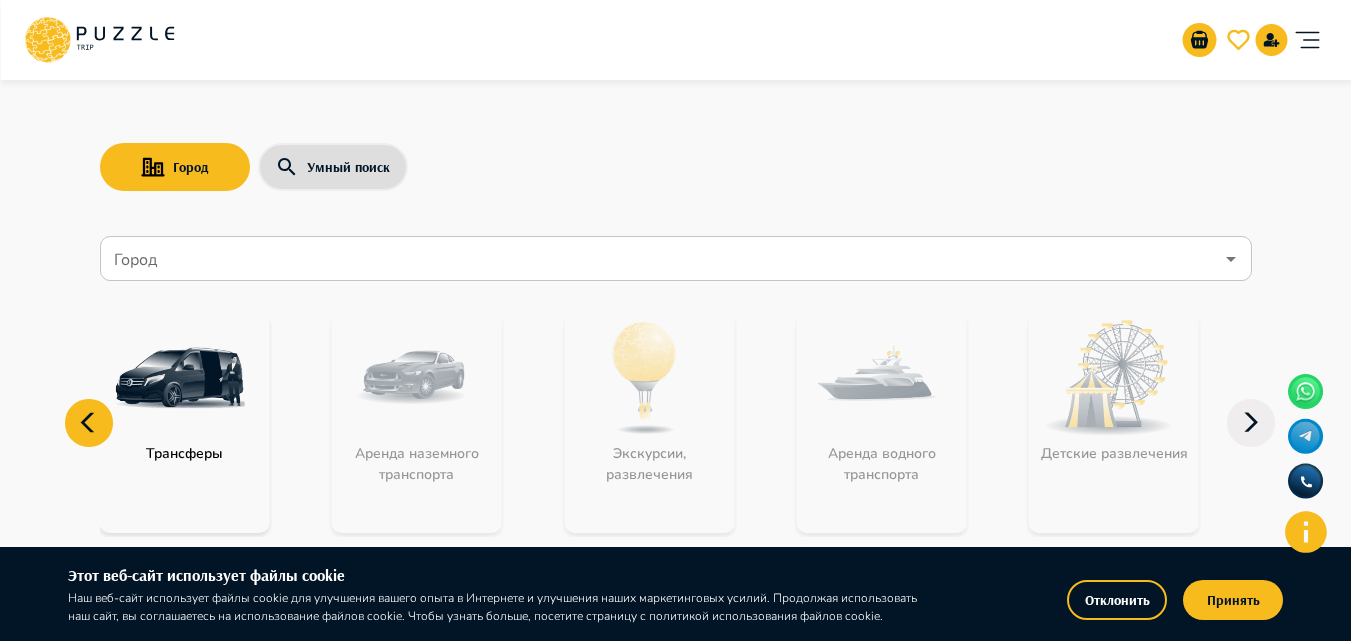 click 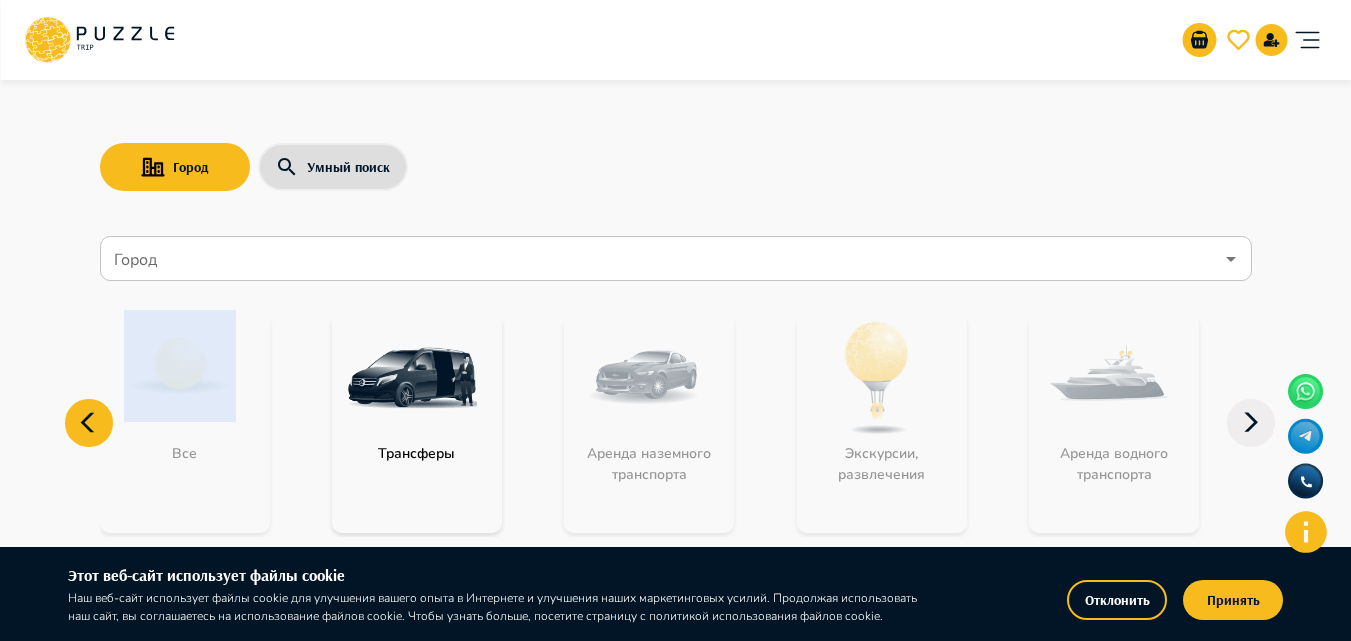 click 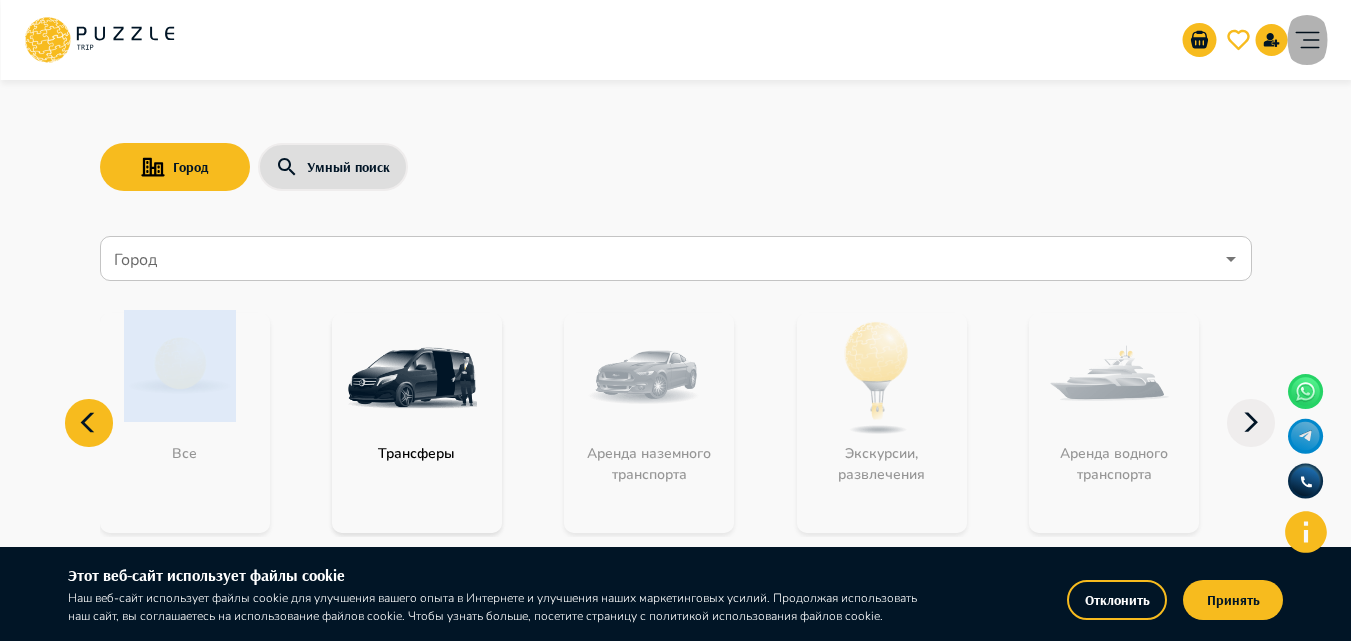 click 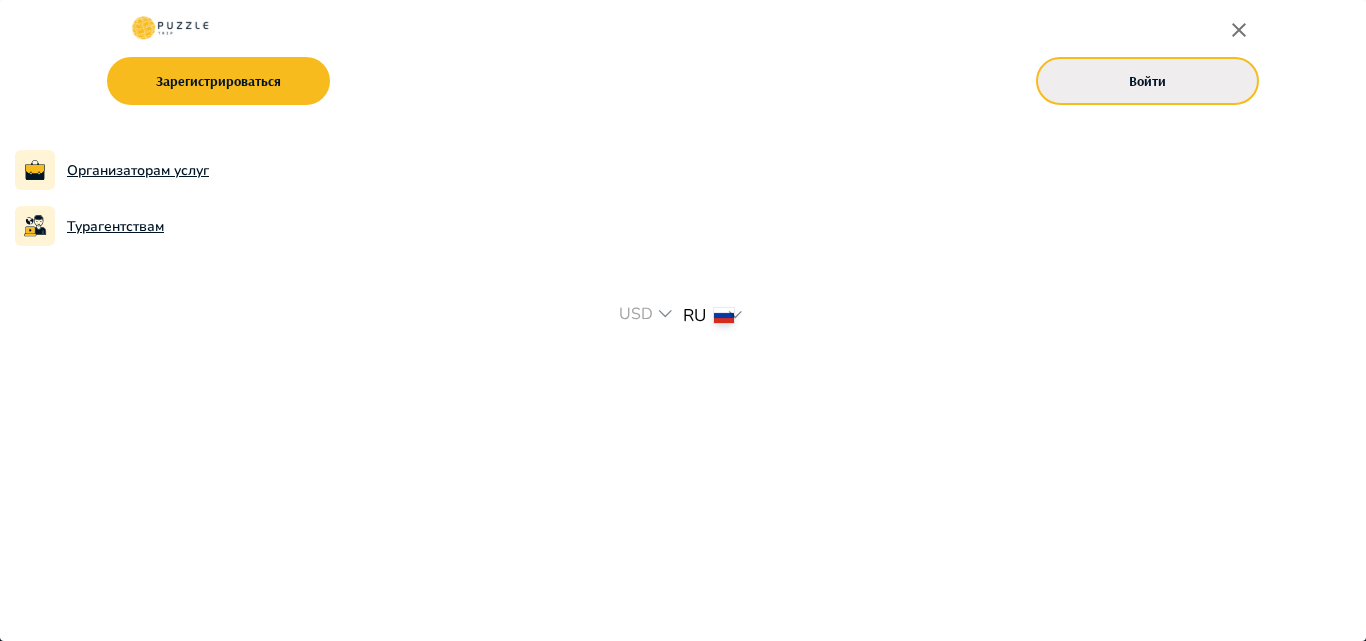 click on "Войти" at bounding box center [1147, 81] 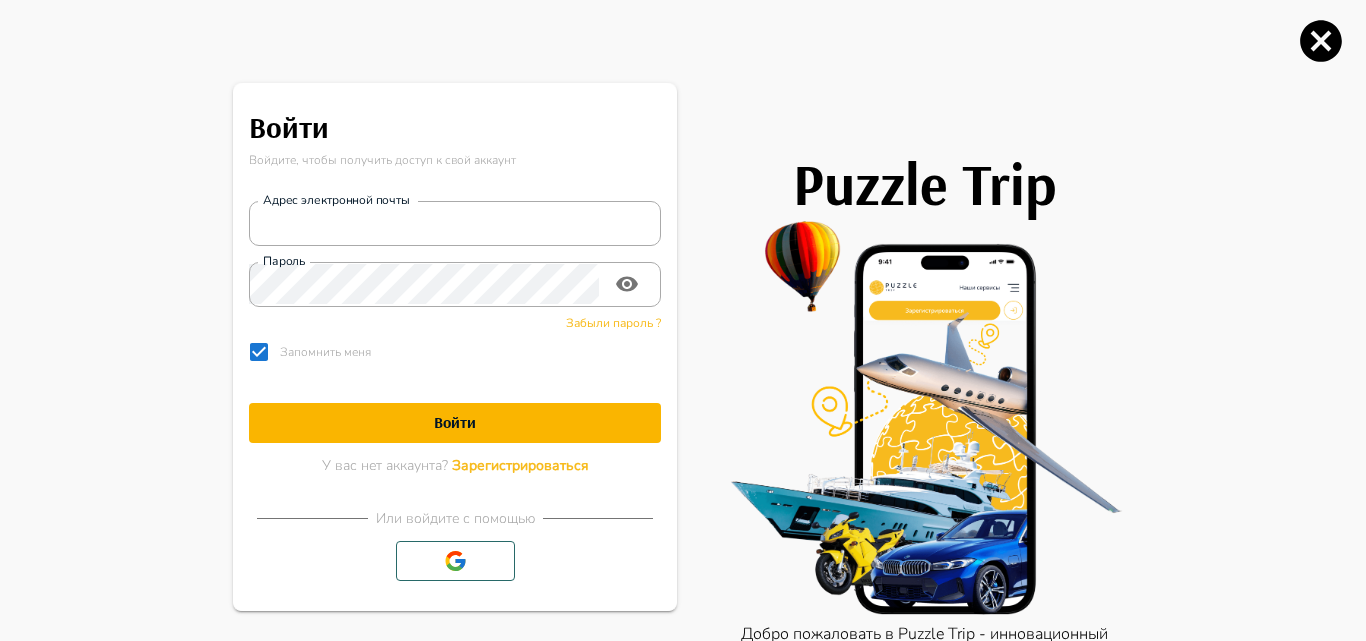 type on "**********" 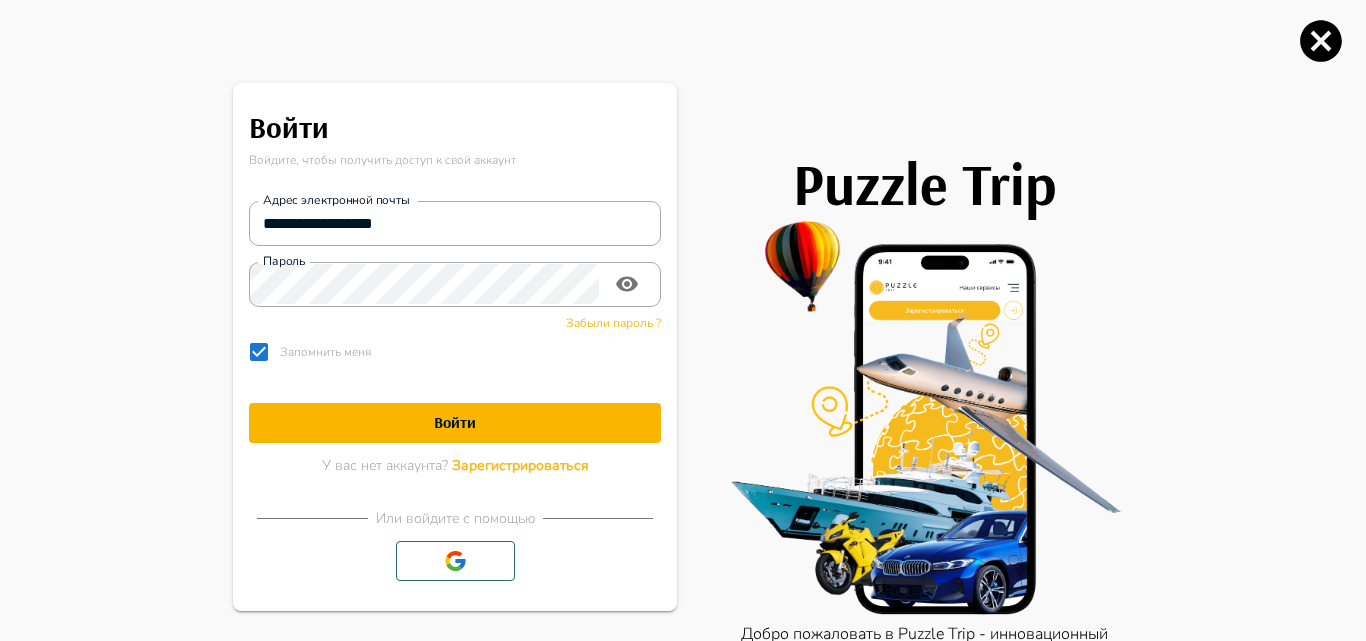 click on "Войти" at bounding box center (455, 422) 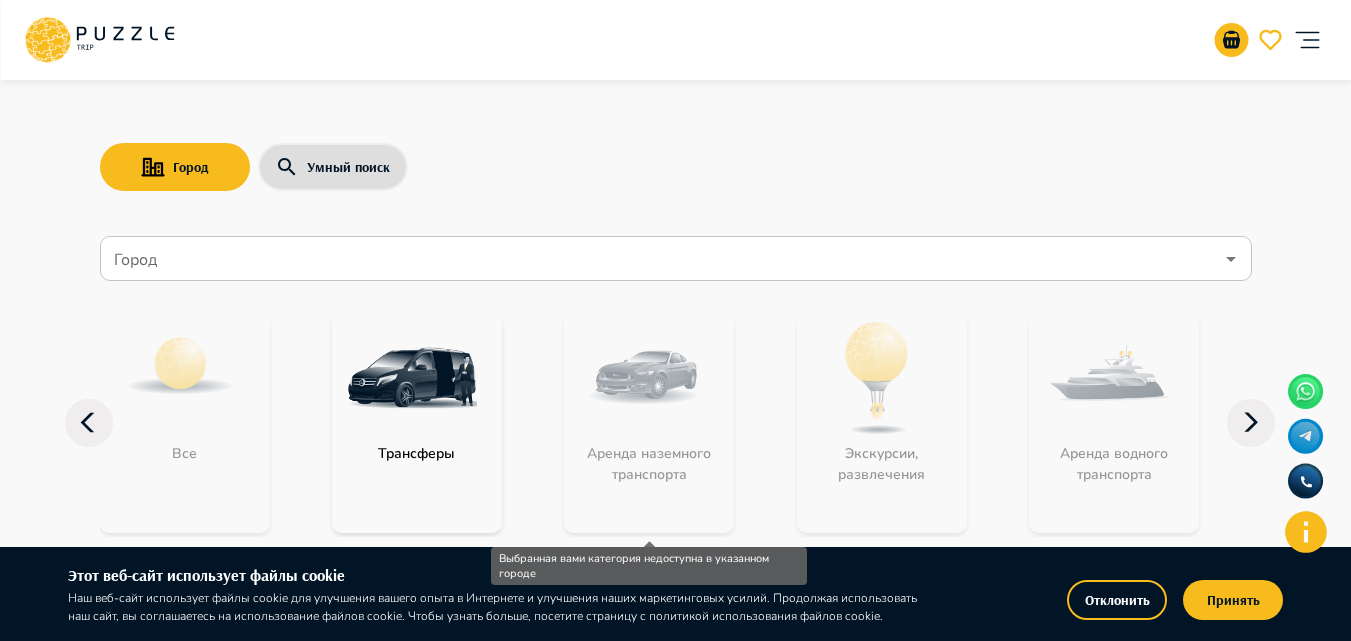 scroll, scrollTop: 400, scrollLeft: 0, axis: vertical 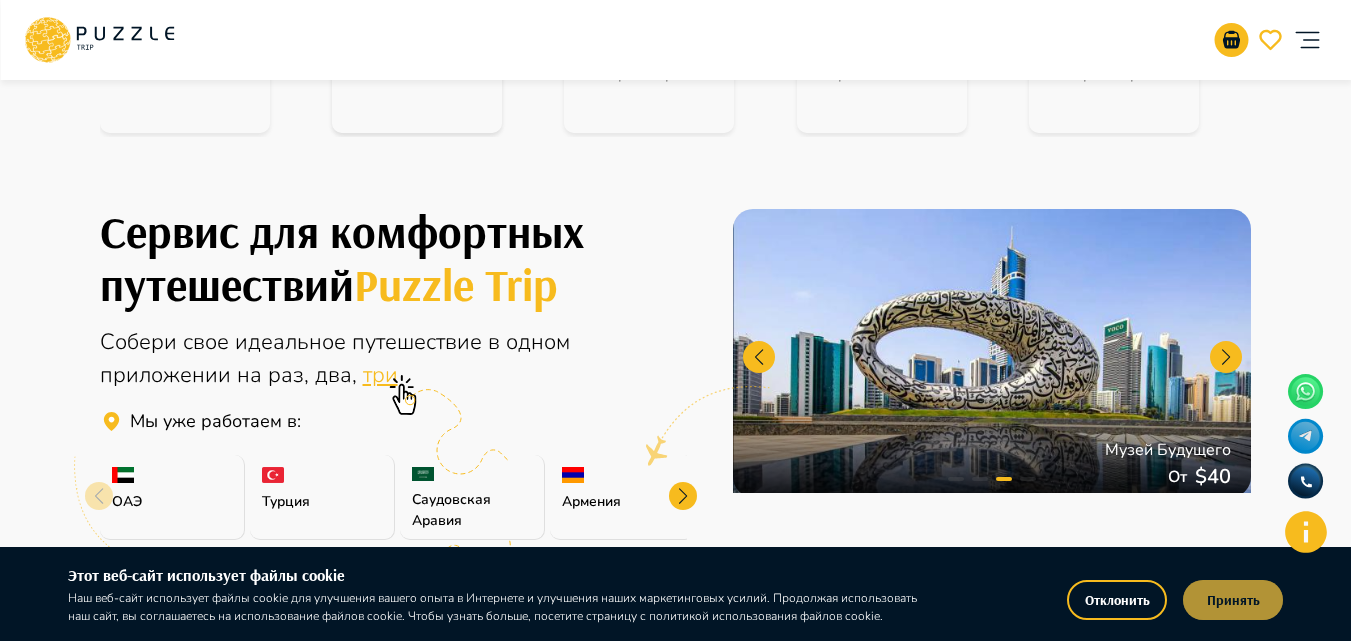 click on "Принять" at bounding box center [1233, 600] 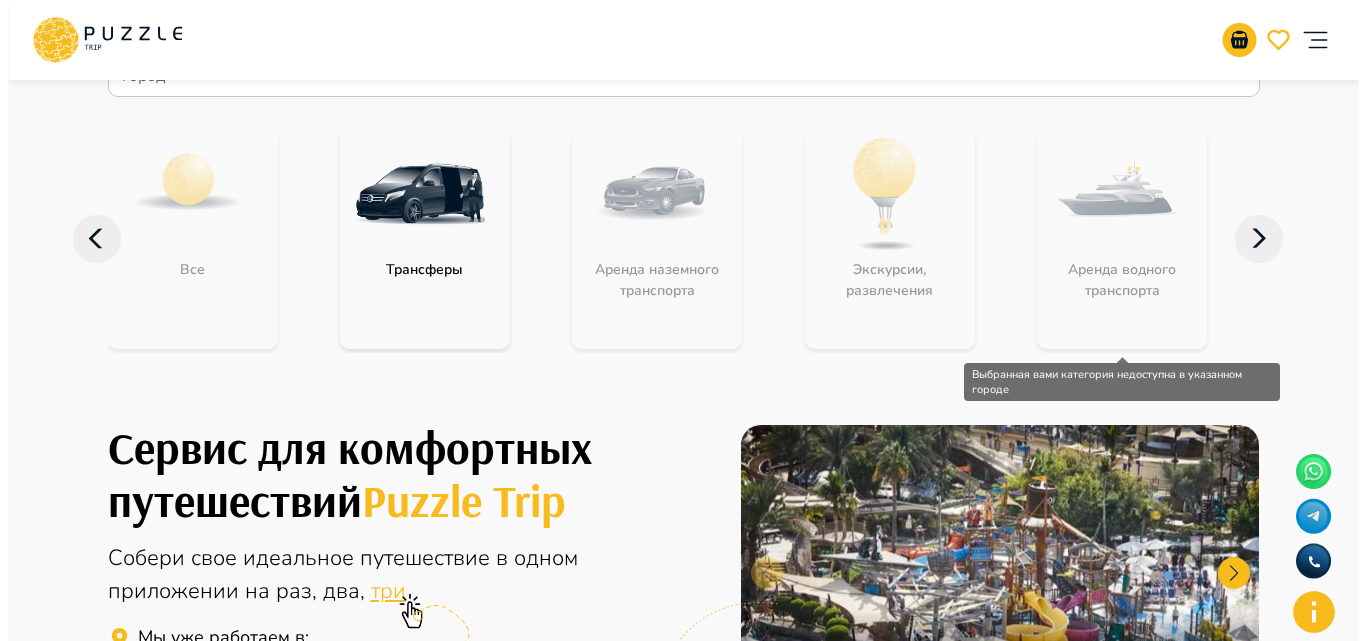 scroll, scrollTop: 0, scrollLeft: 0, axis: both 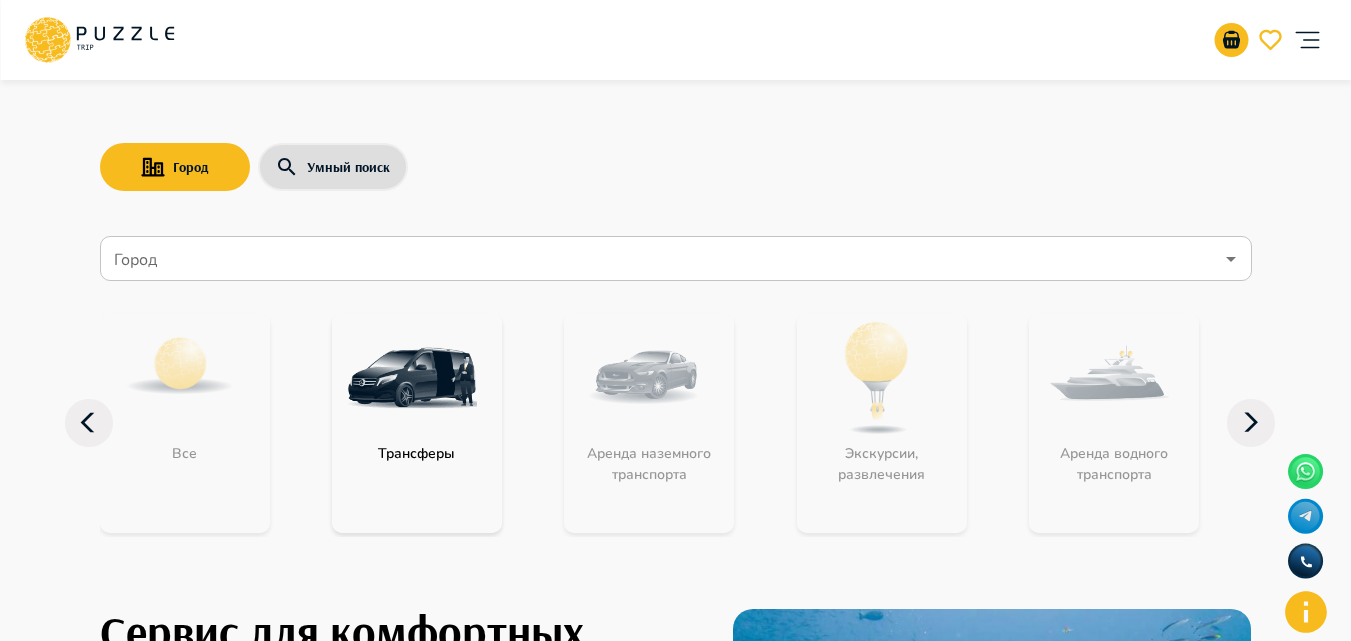 click 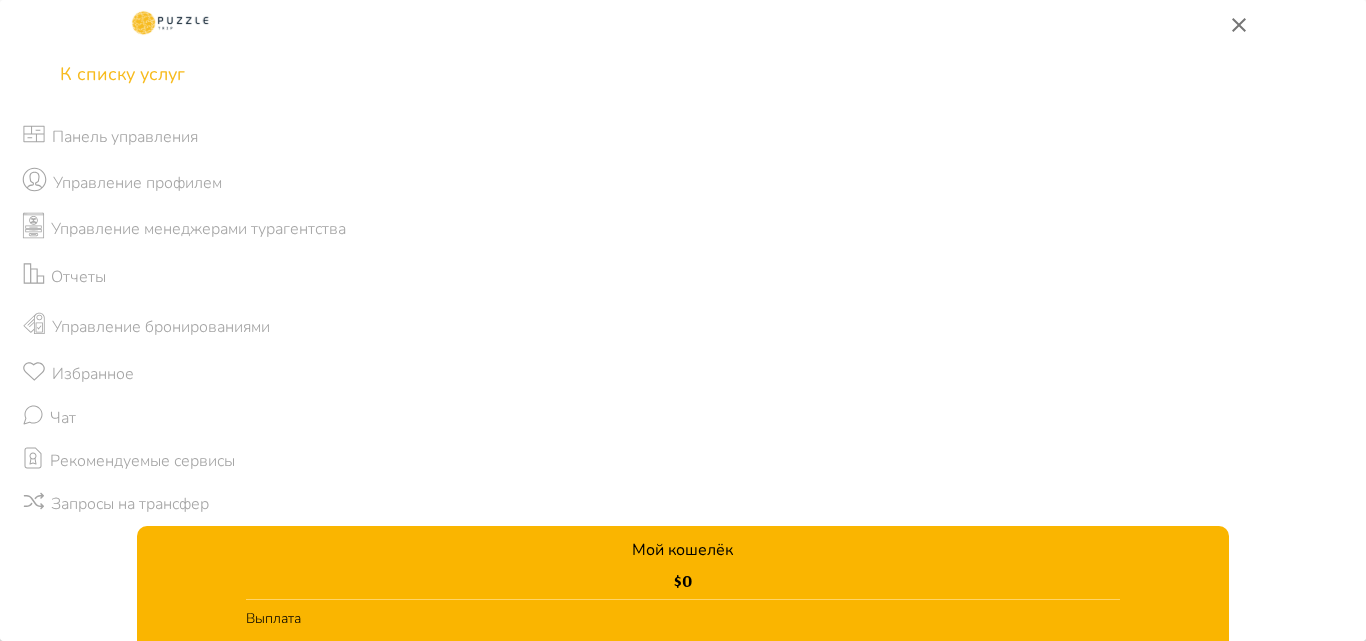 scroll, scrollTop: 0, scrollLeft: 0, axis: both 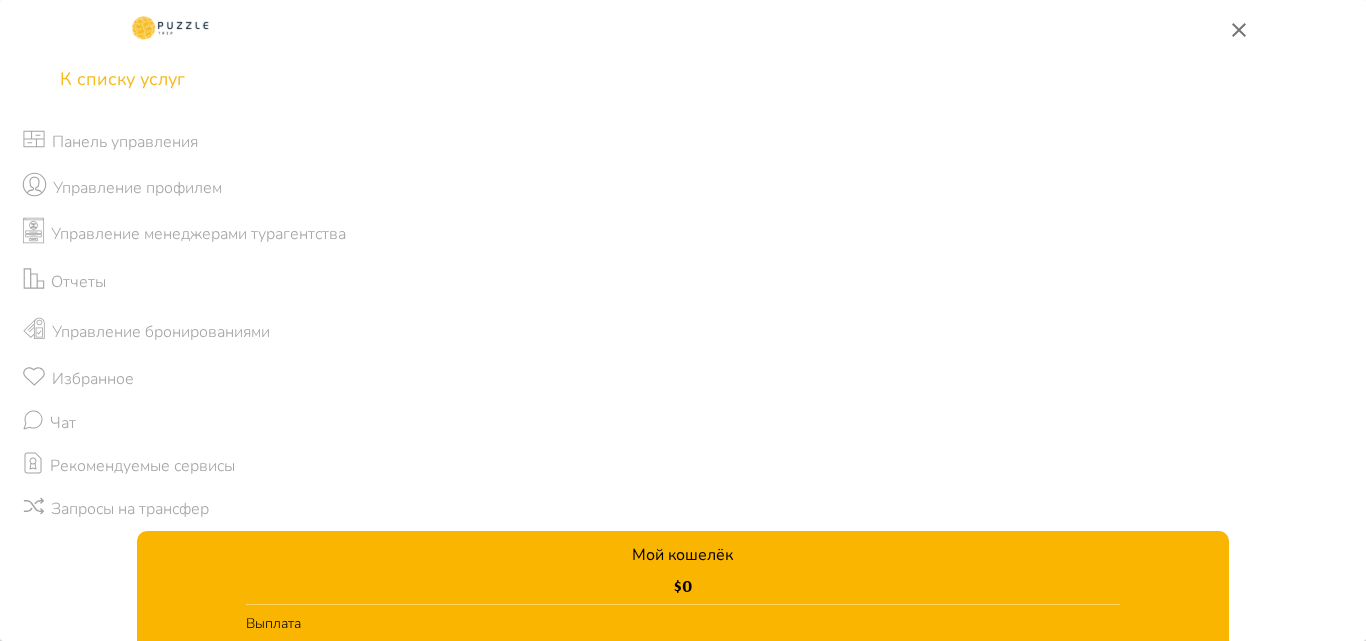 click on "К списку услуг" at bounding box center [122, 79] 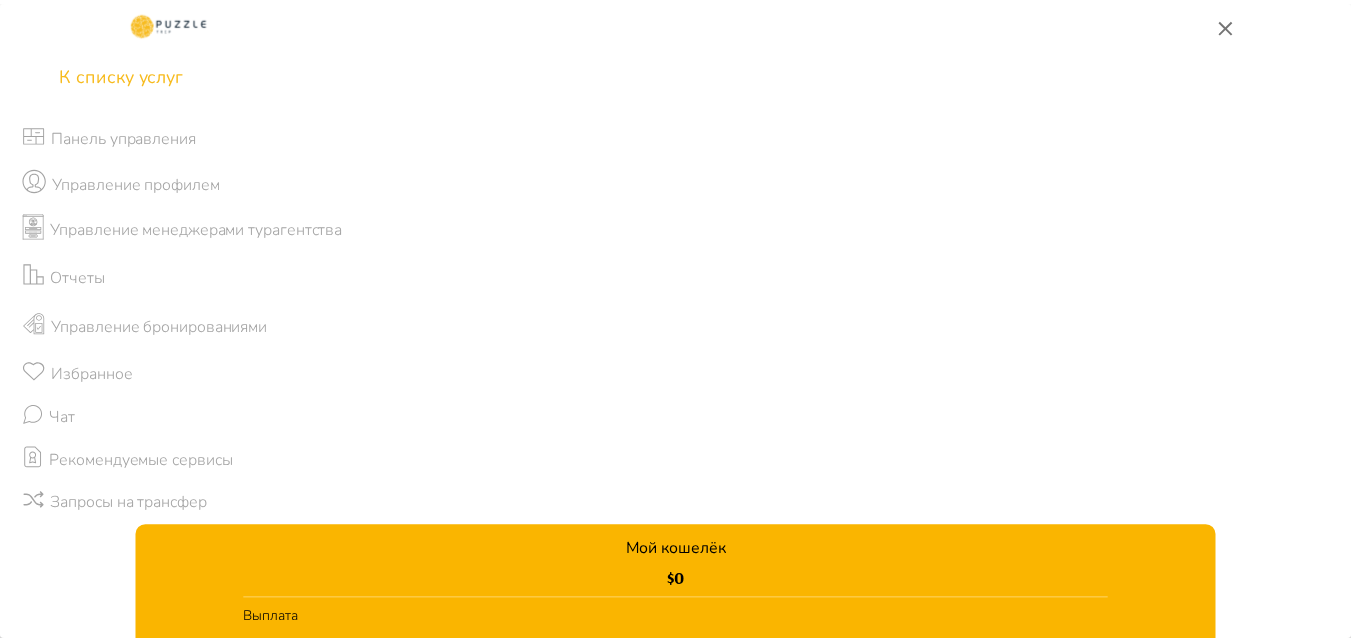 scroll, scrollTop: 0, scrollLeft: 0, axis: both 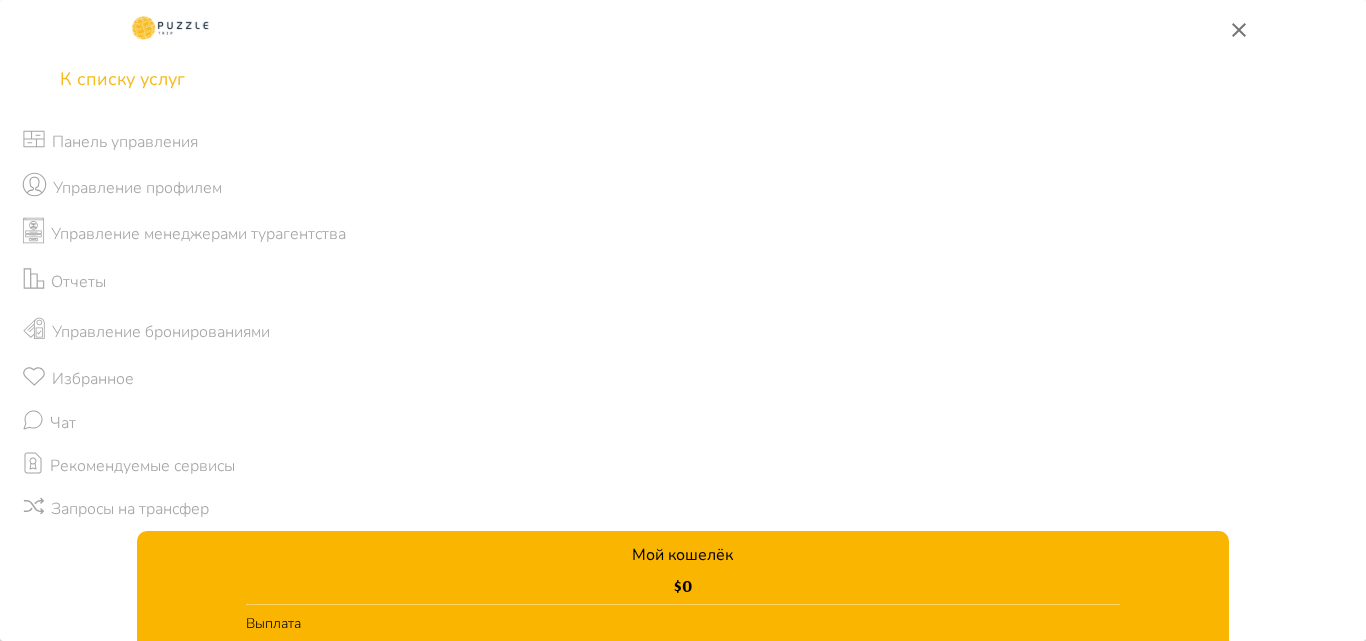 click 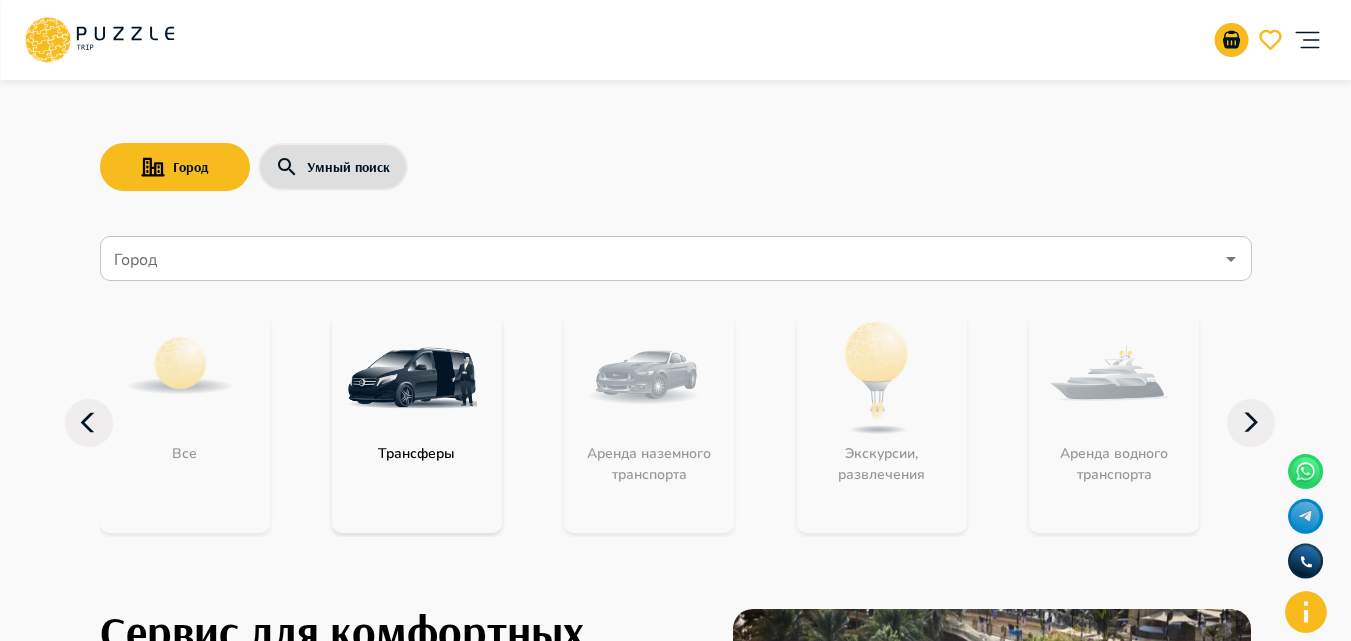 click 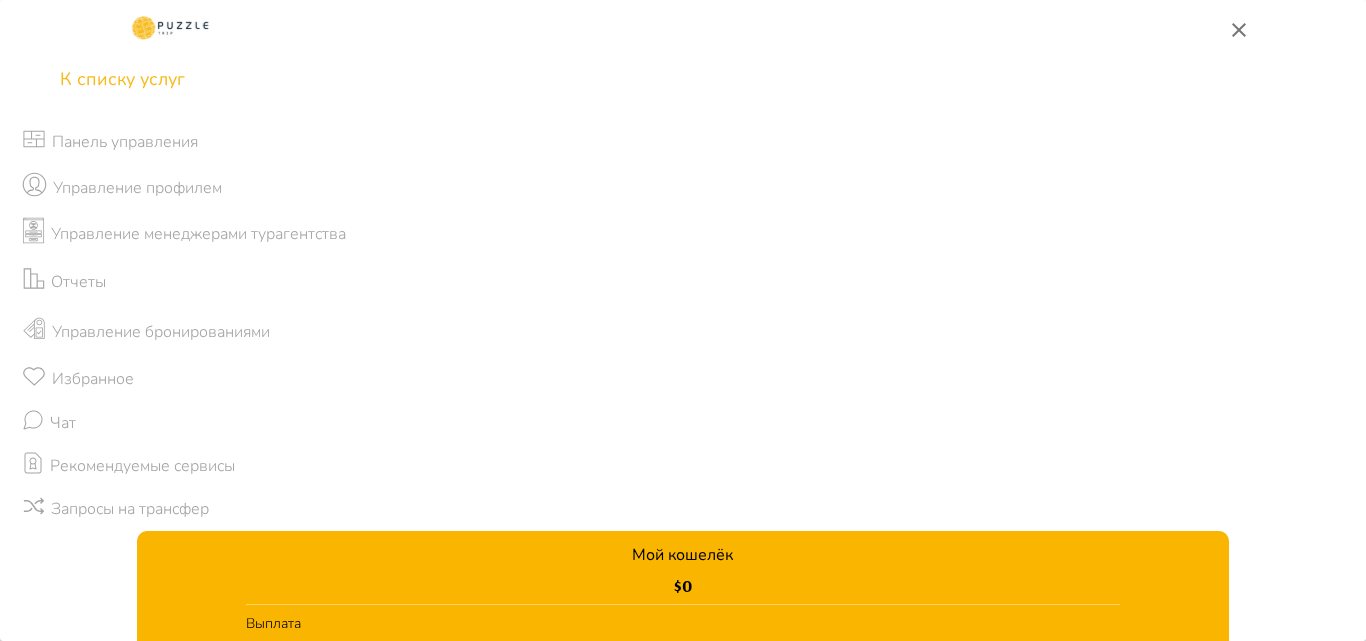 click 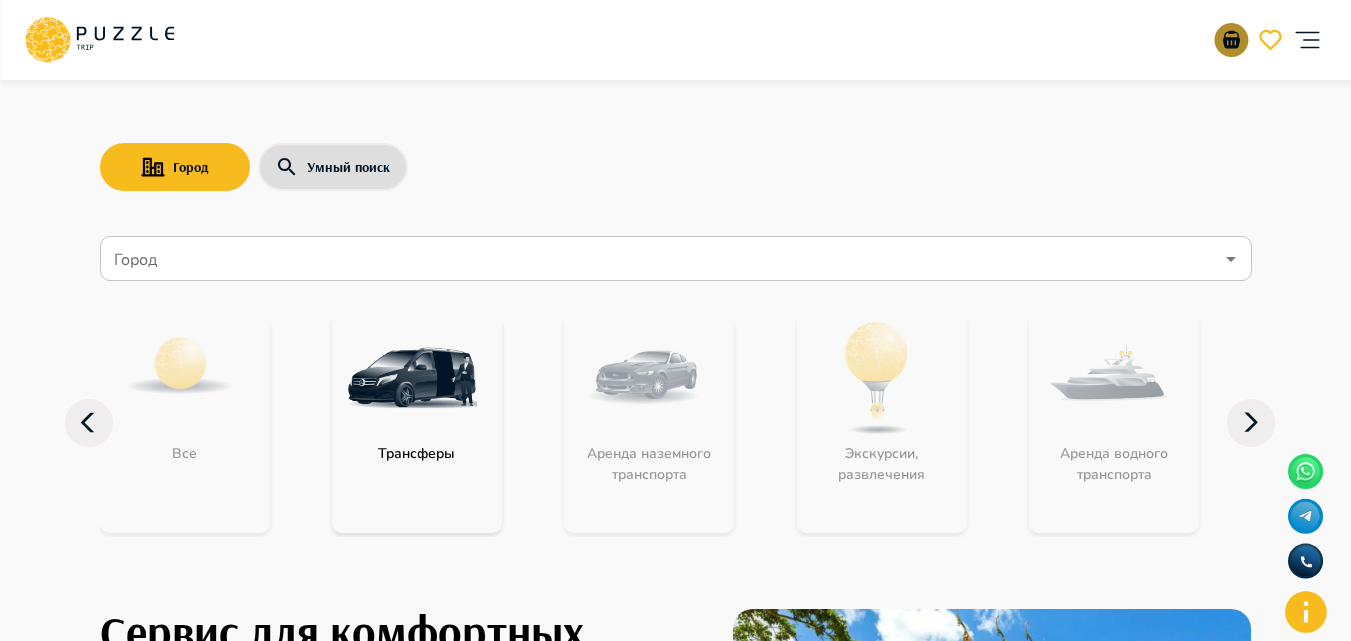 click 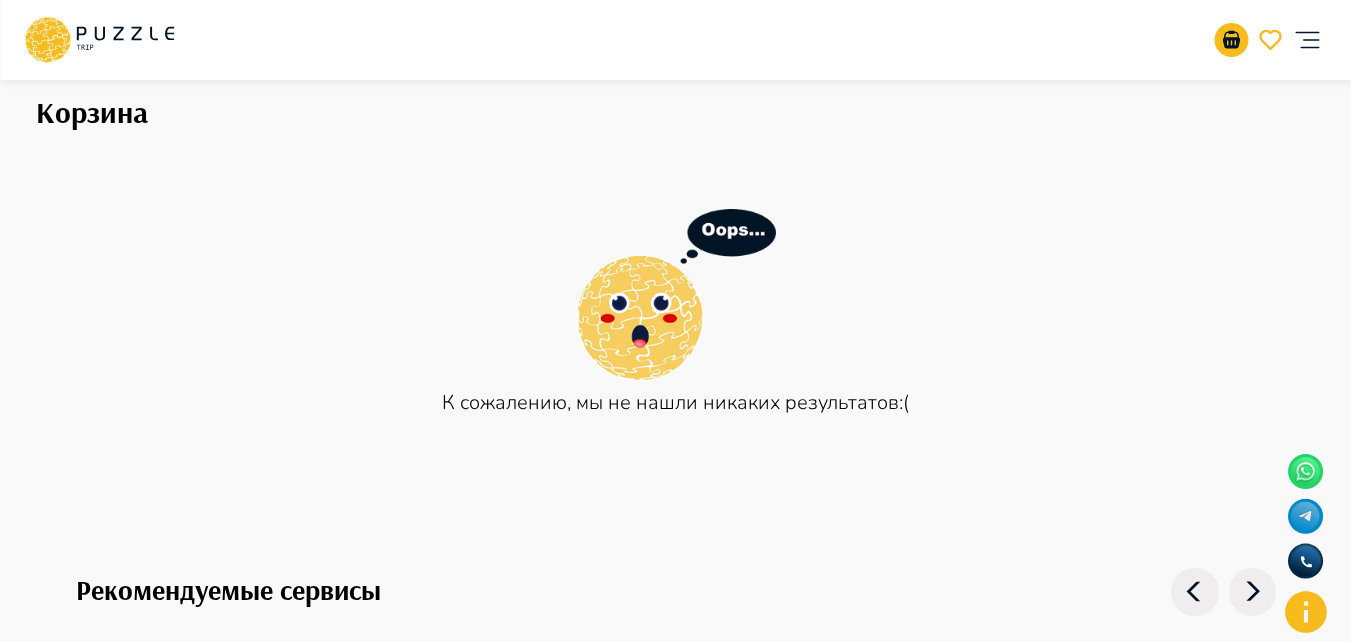 scroll, scrollTop: 0, scrollLeft: 0, axis: both 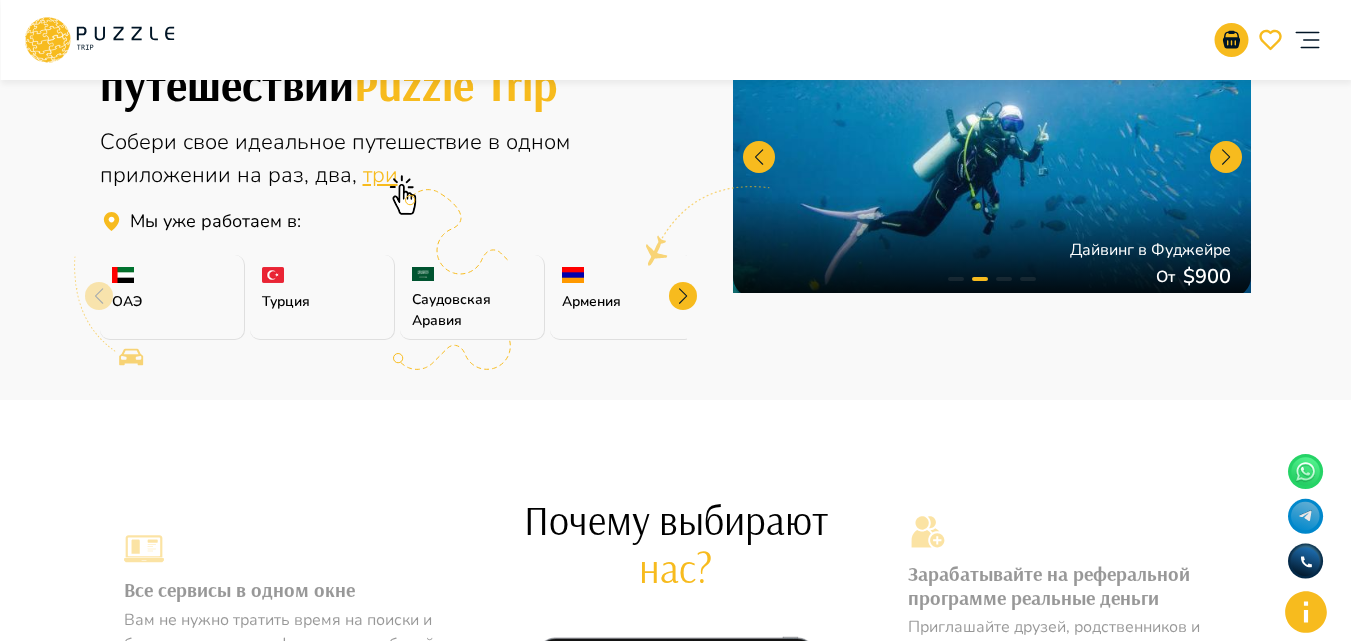 click at bounding box center [683, 296] 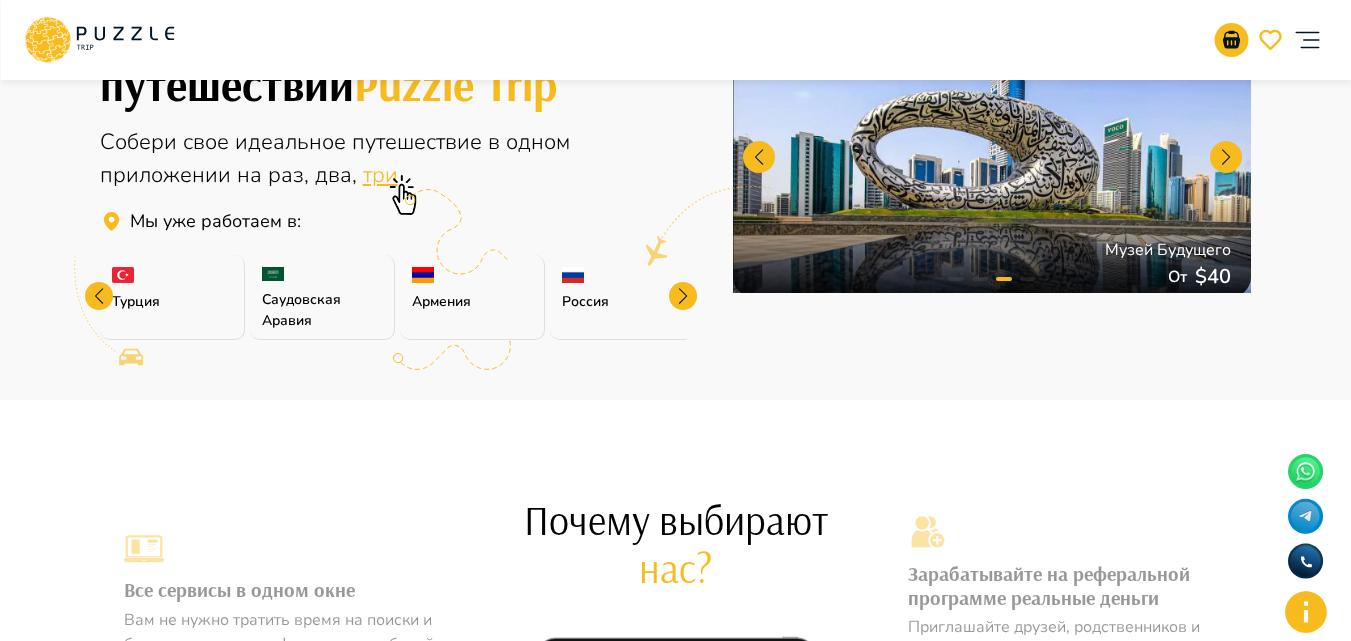 click at bounding box center (683, 296) 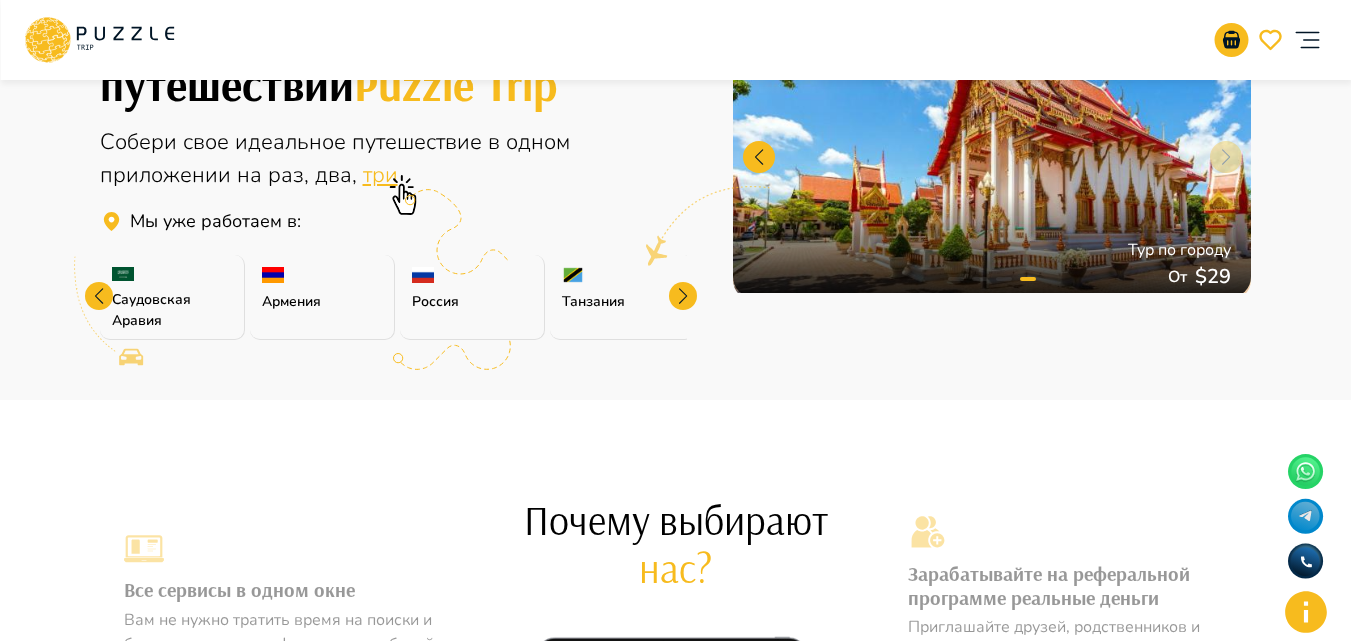 click at bounding box center [683, 296] 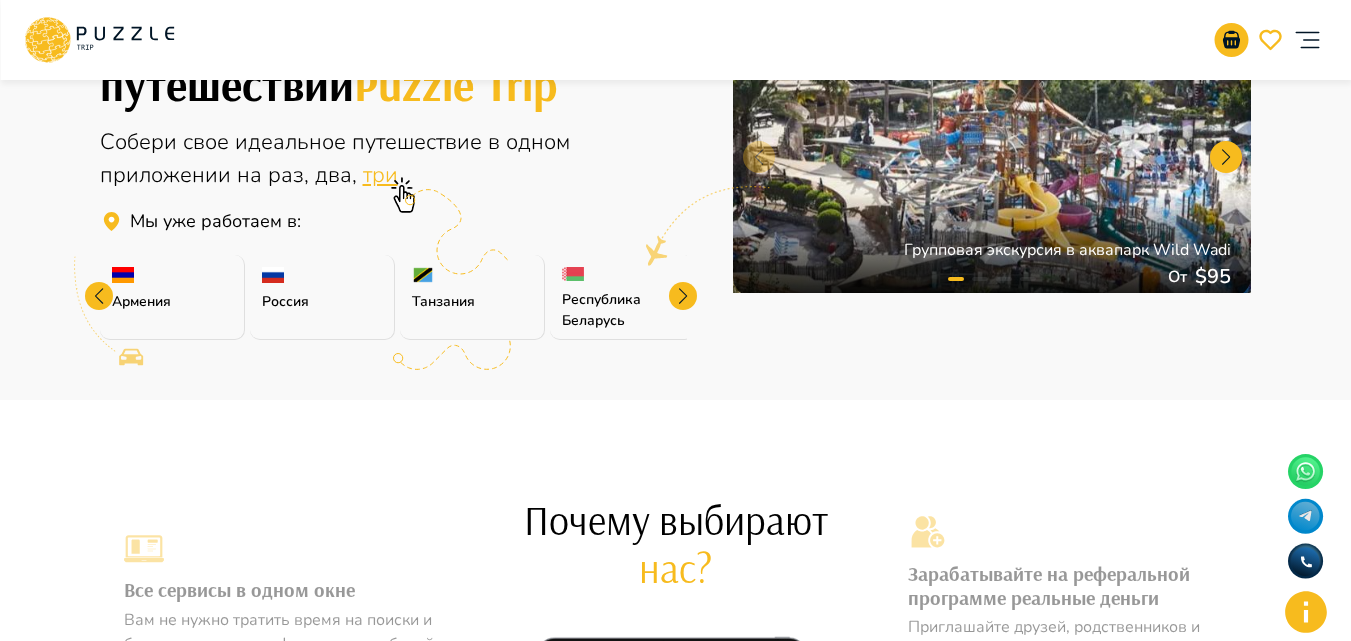 click at bounding box center [683, 296] 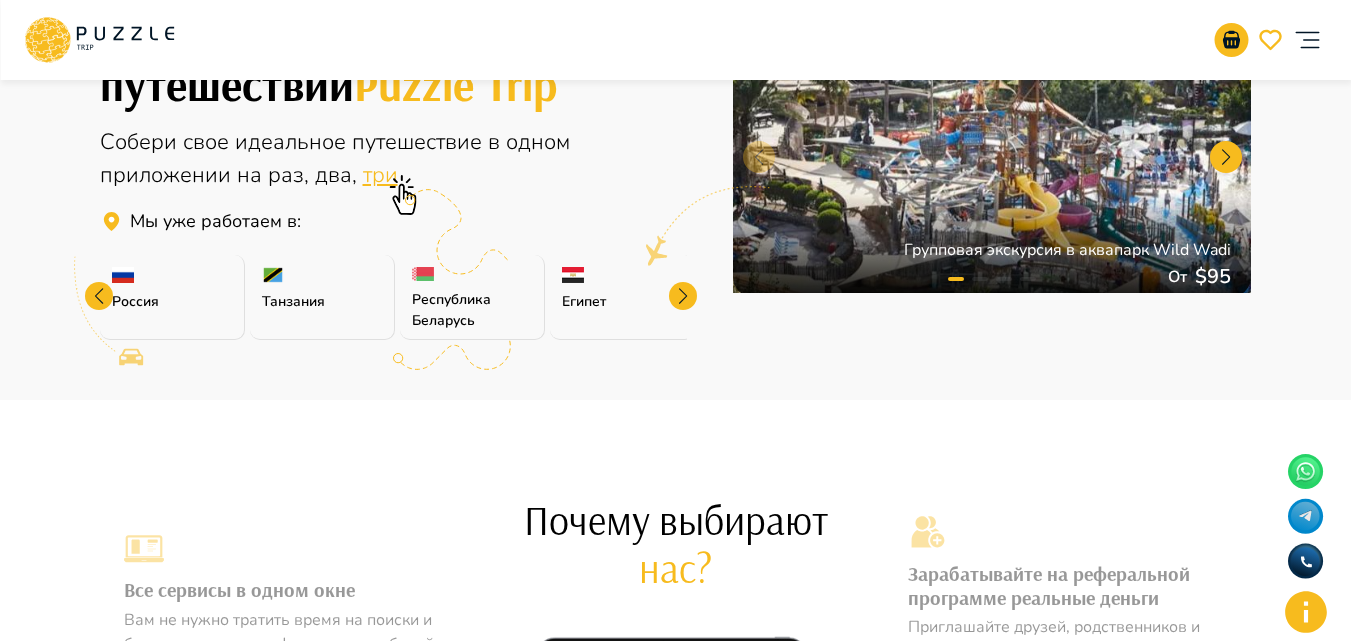 click at bounding box center [683, 296] 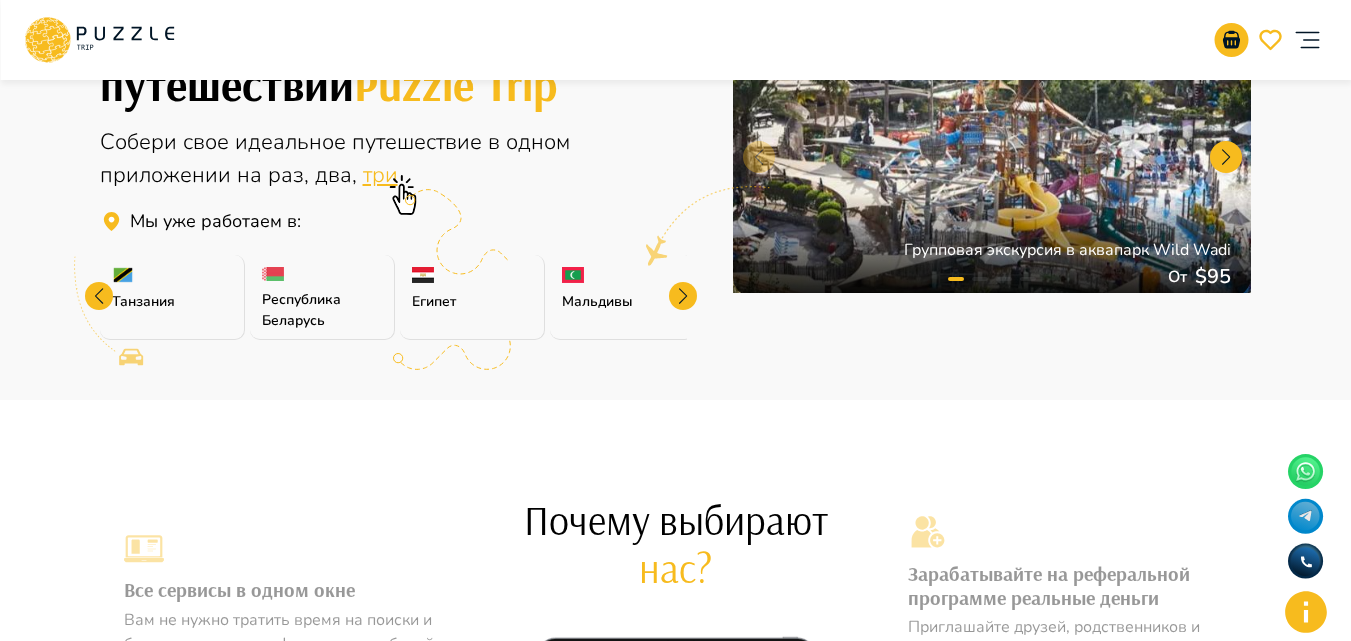 click at bounding box center [683, 296] 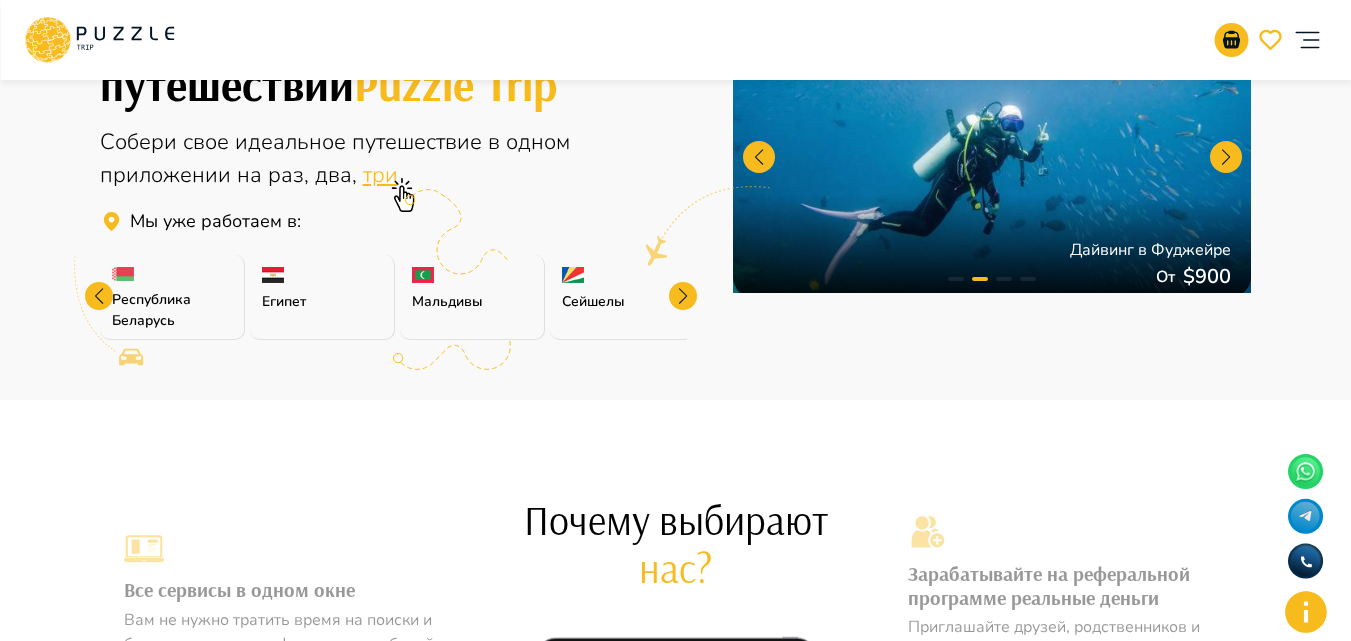 click at bounding box center [683, 296] 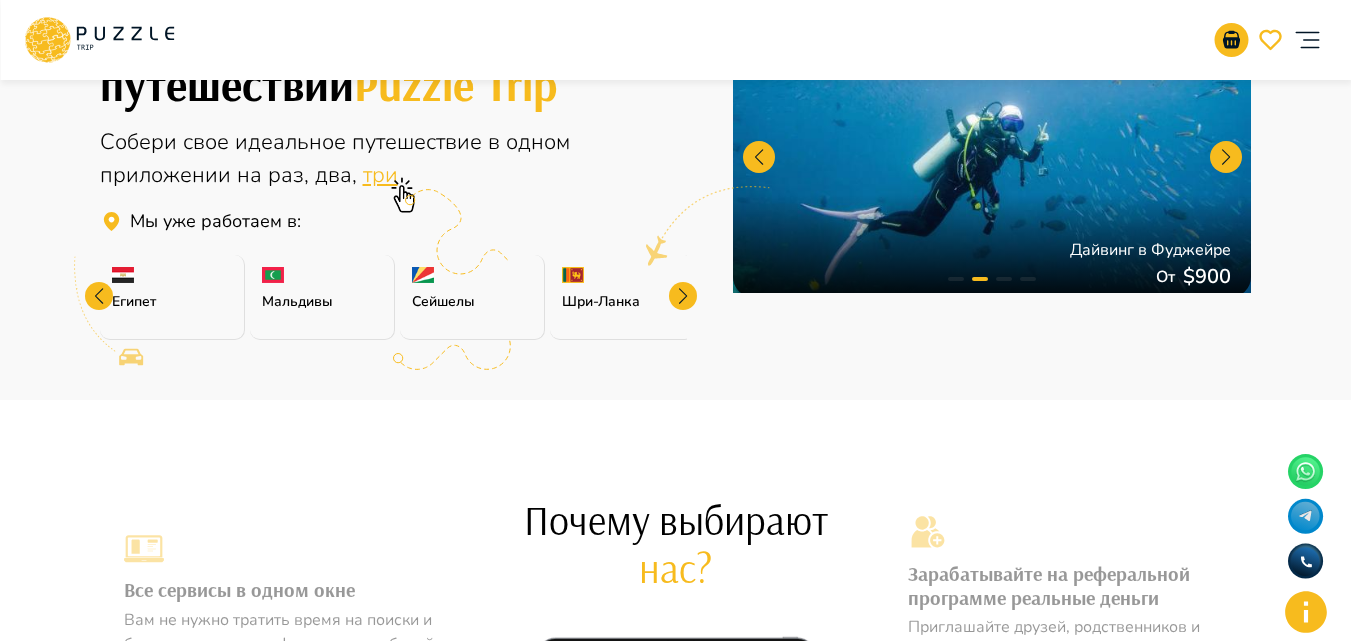 click at bounding box center [683, 296] 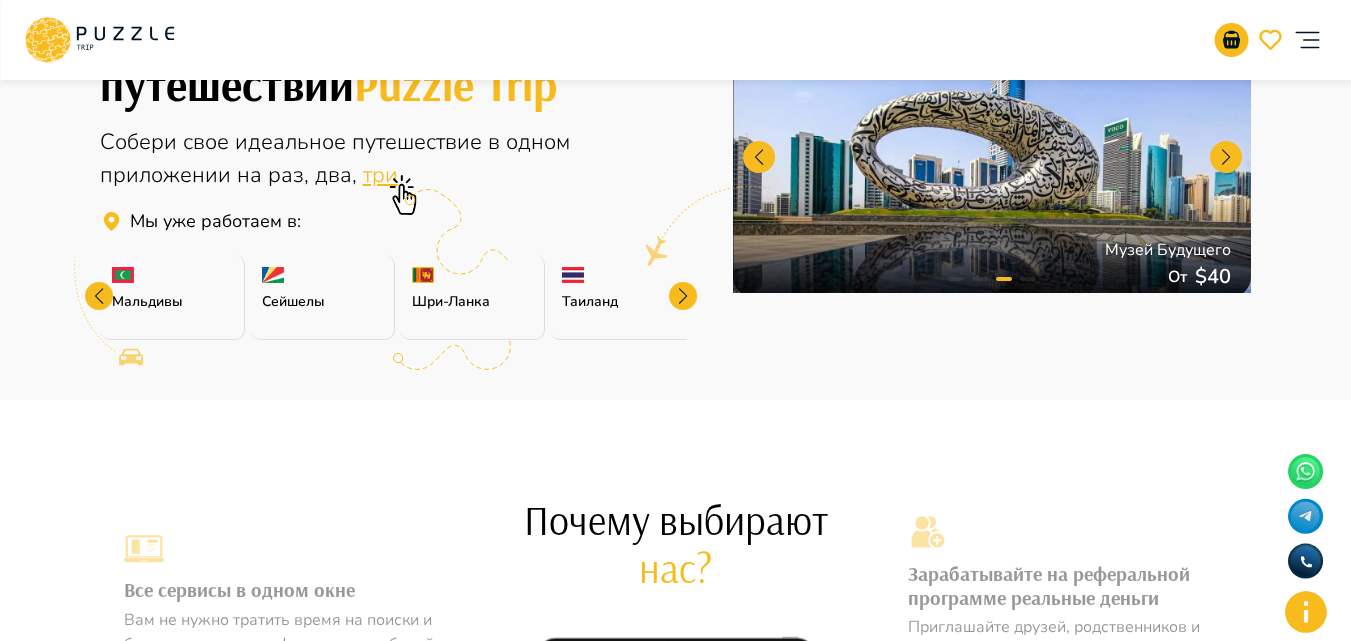 click at bounding box center [683, 296] 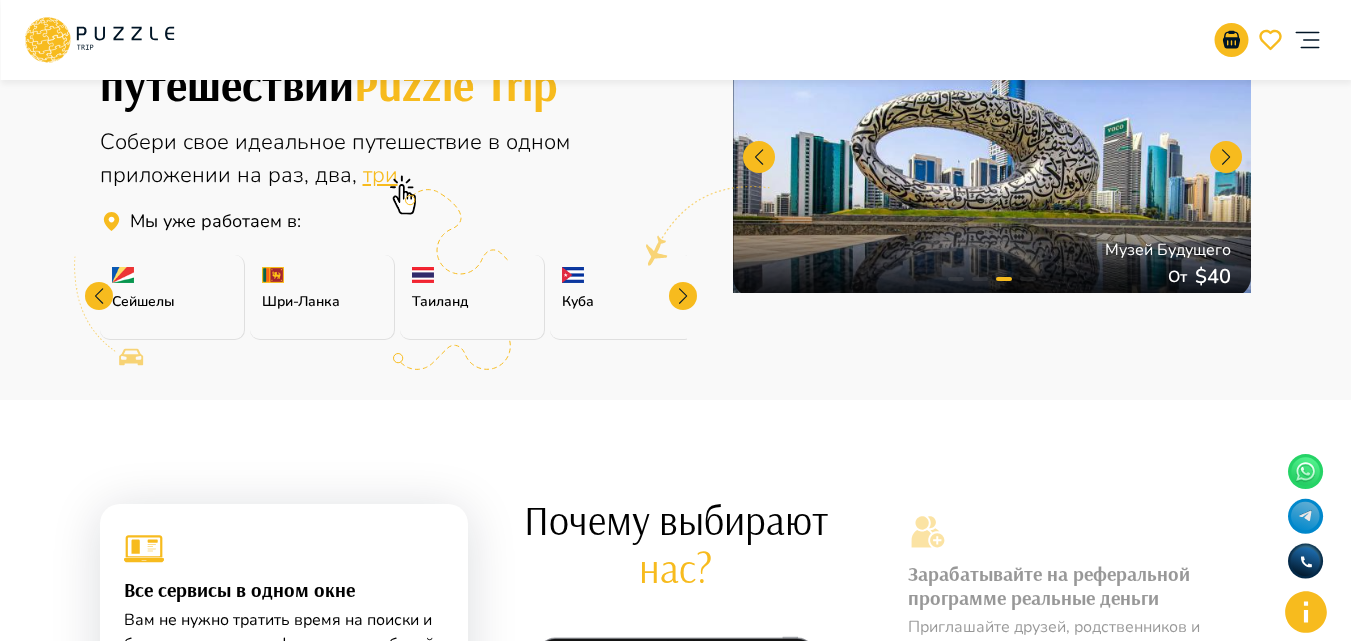 click at bounding box center (683, 296) 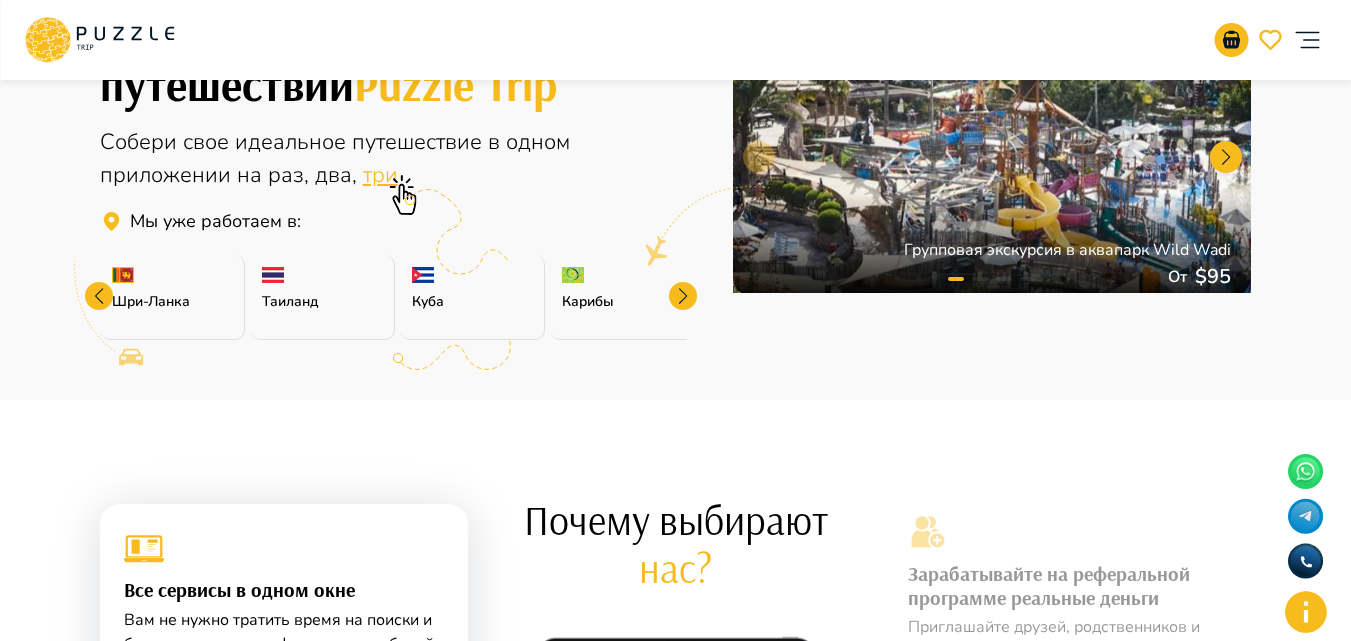click at bounding box center (683, 296) 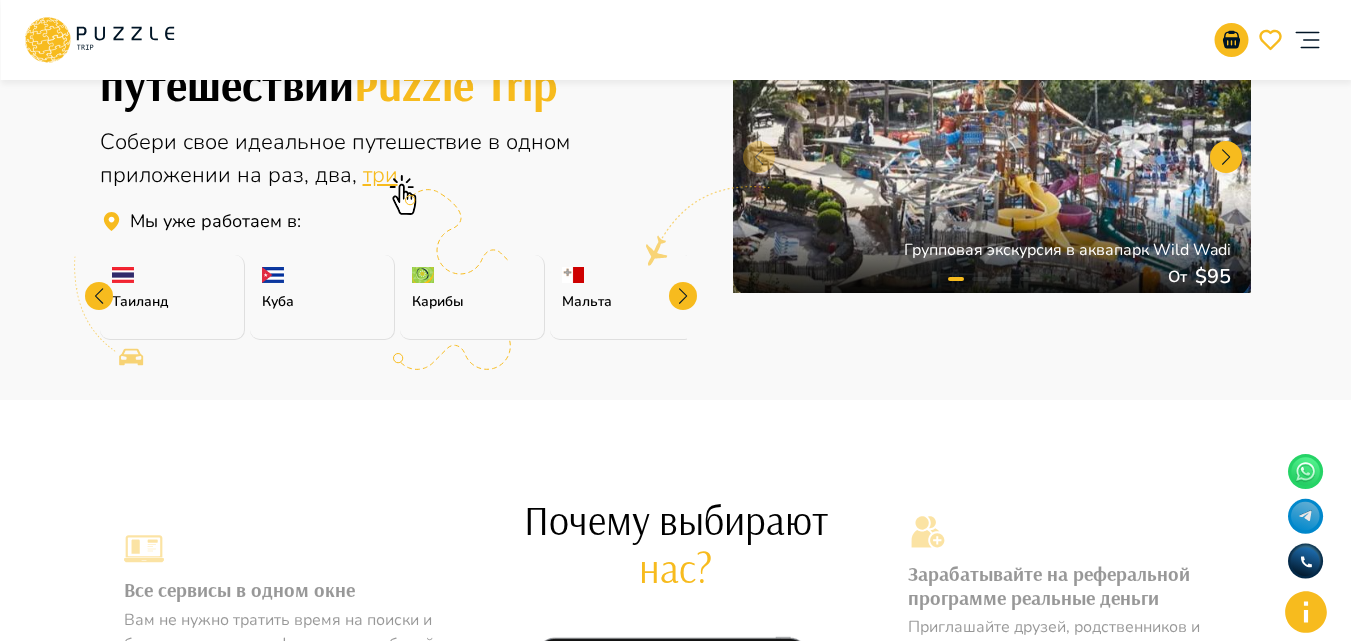 click at bounding box center (683, 296) 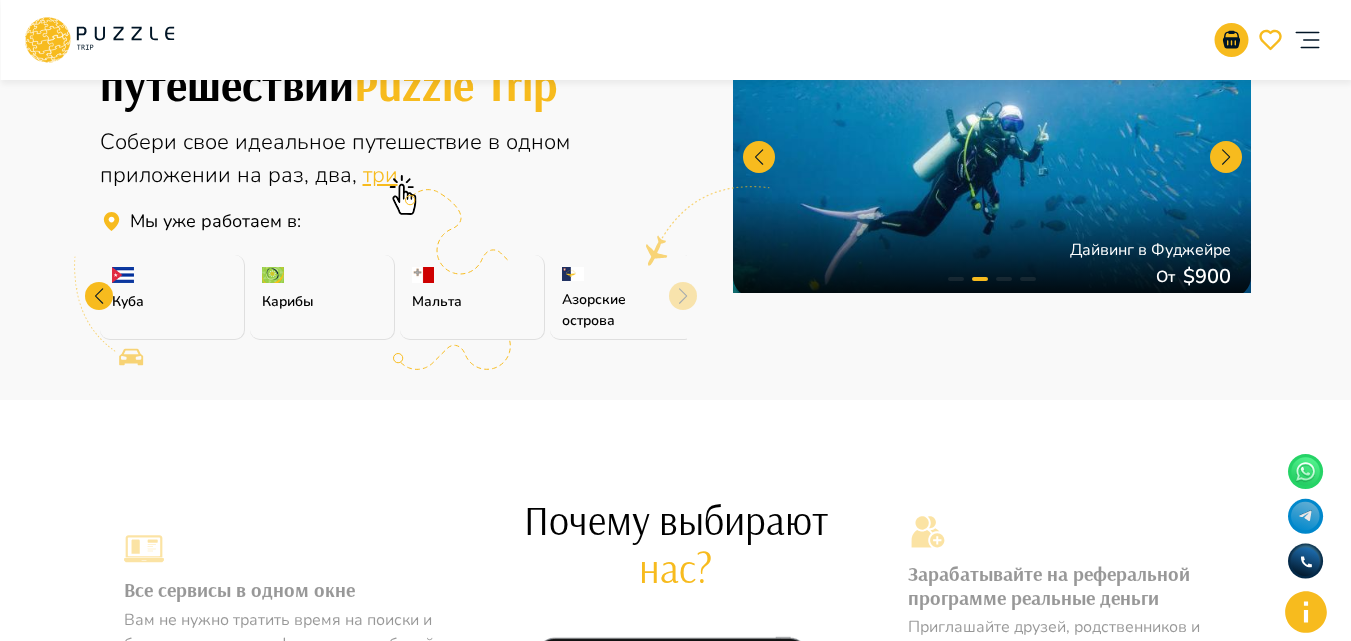 click on "Азорские острова" at bounding box center (622, 297) 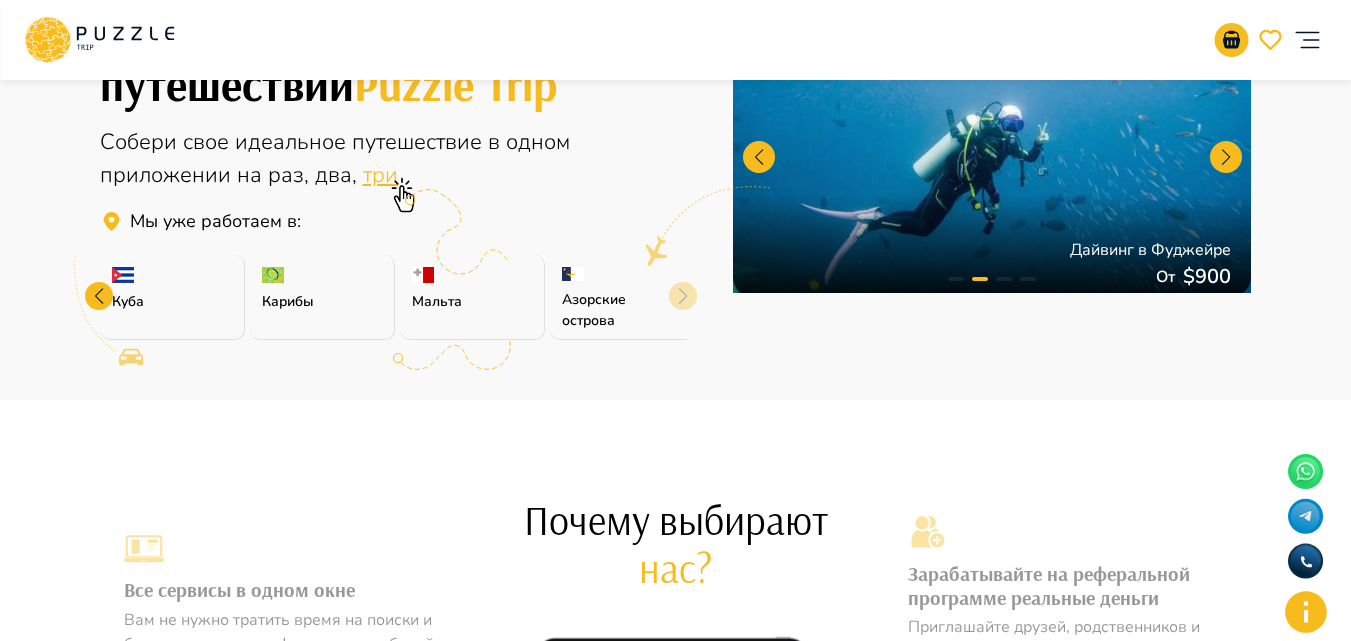 click on "Азорские острова" at bounding box center (622, 297) 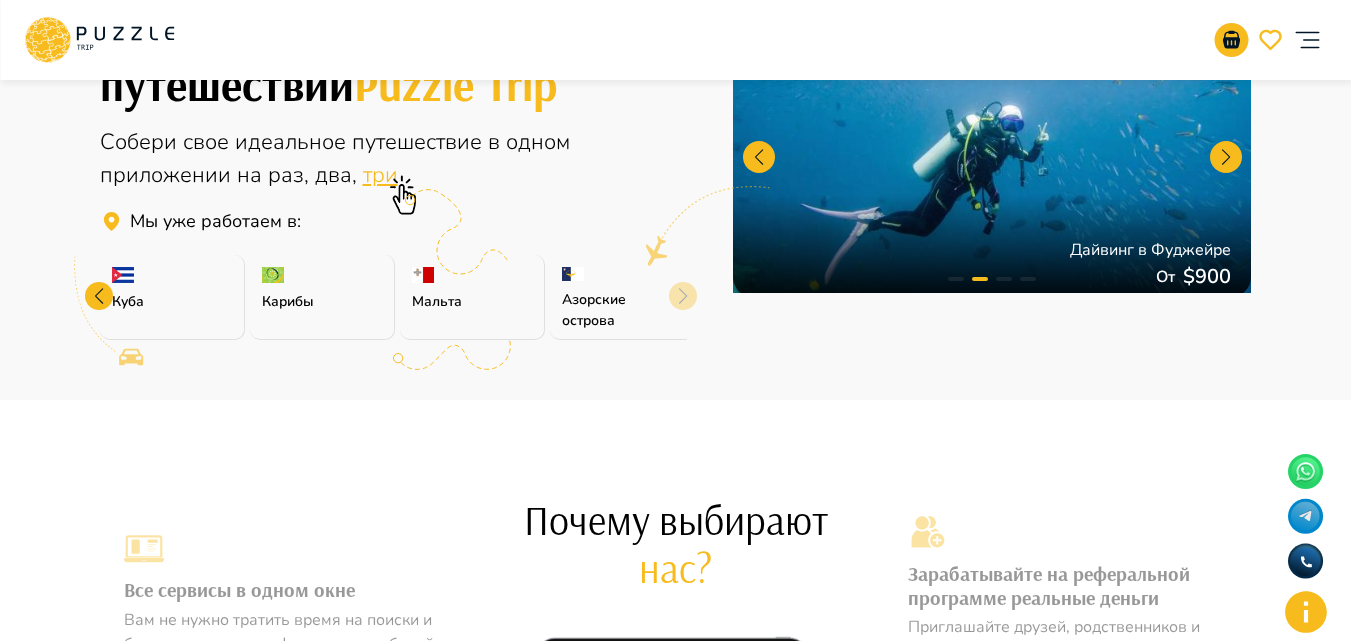 click on "Азорские острова" at bounding box center [622, 297] 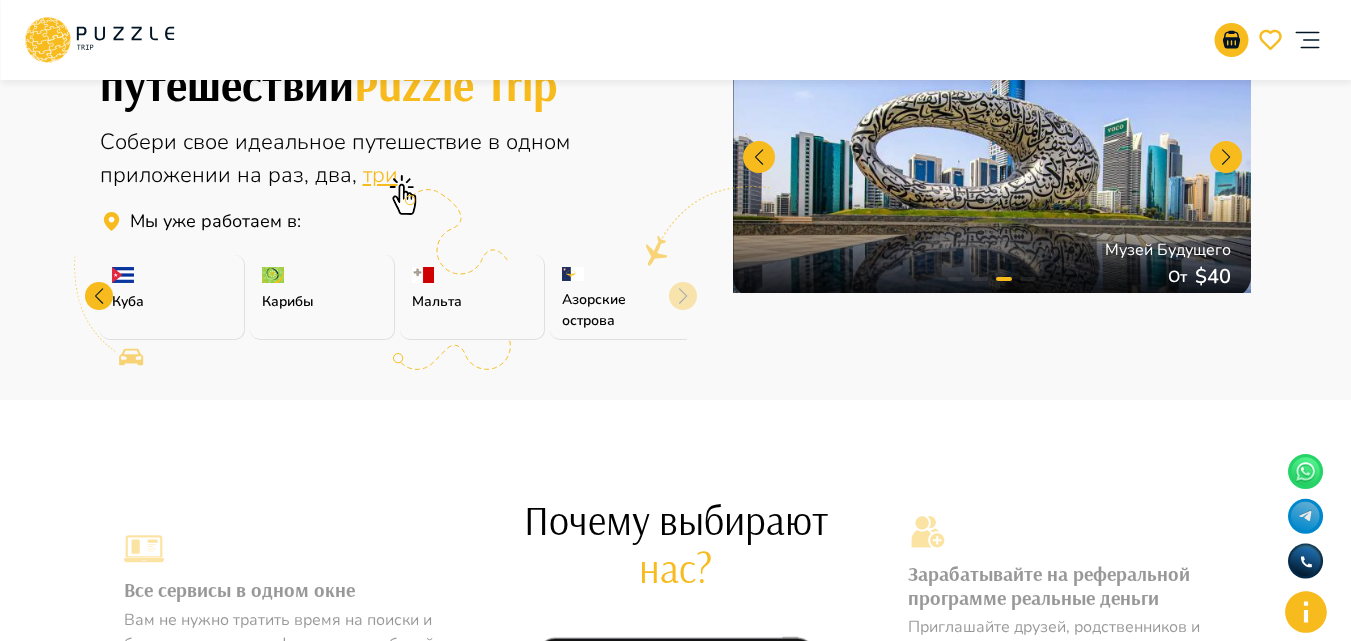 click at bounding box center [99, 296] 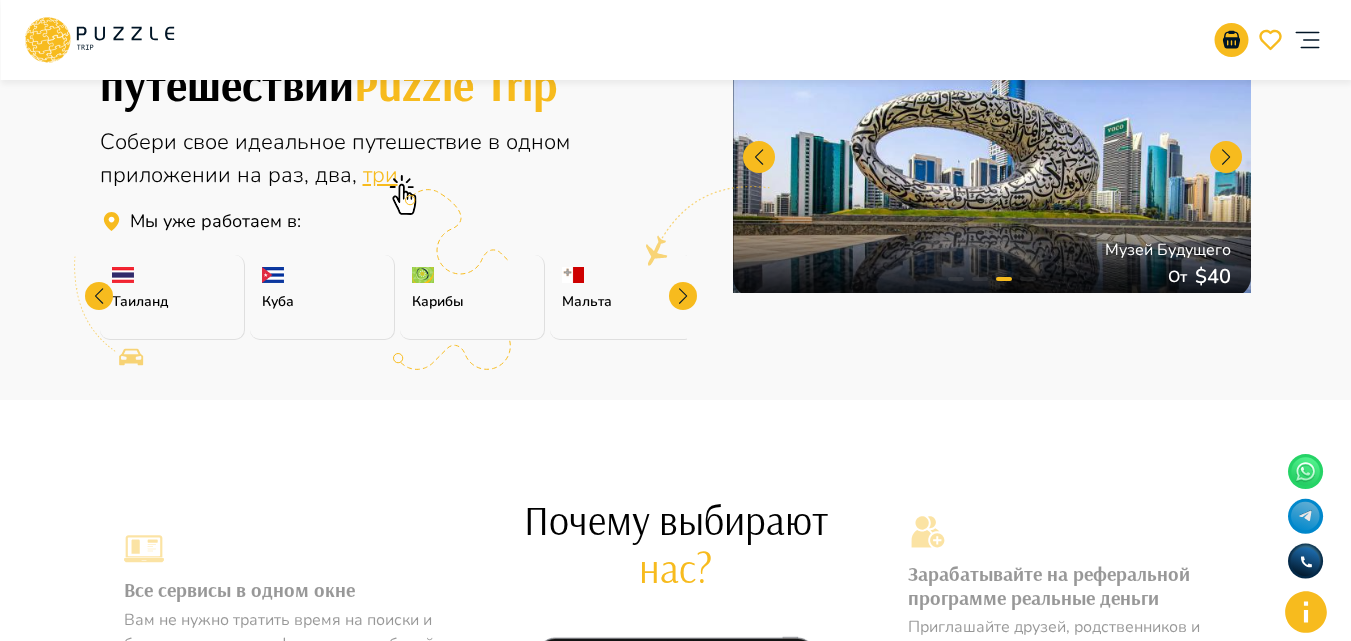 click at bounding box center (99, 296) 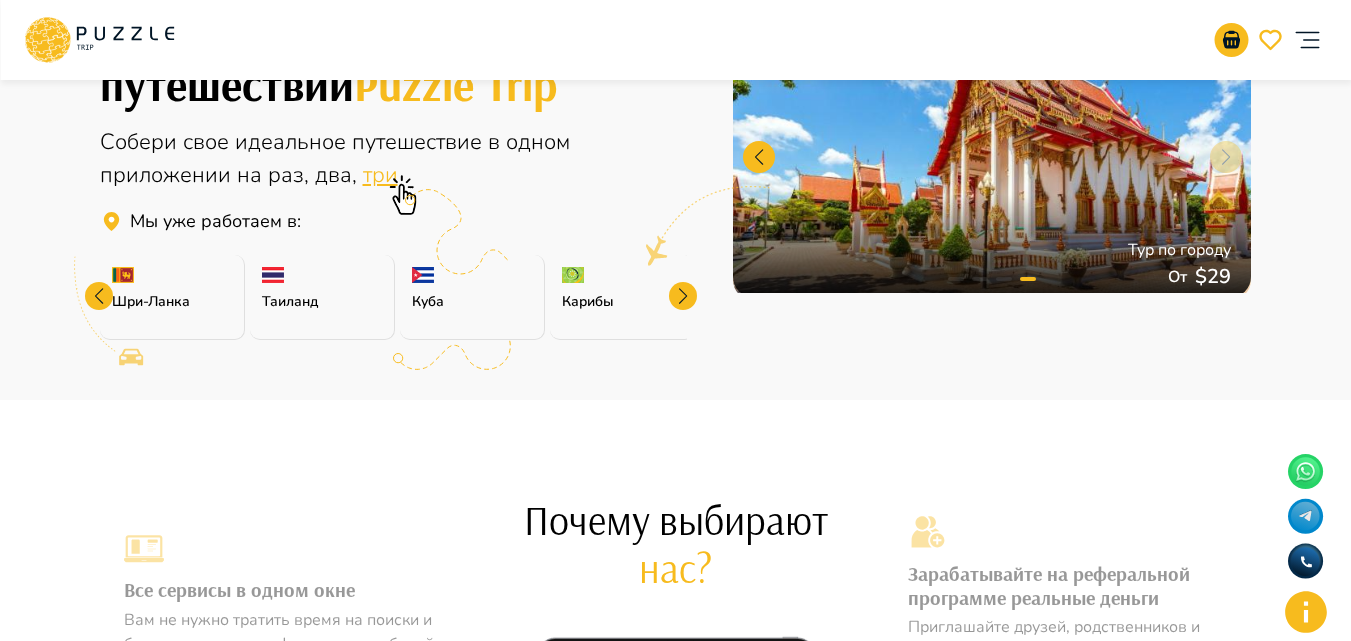 click at bounding box center [99, 296] 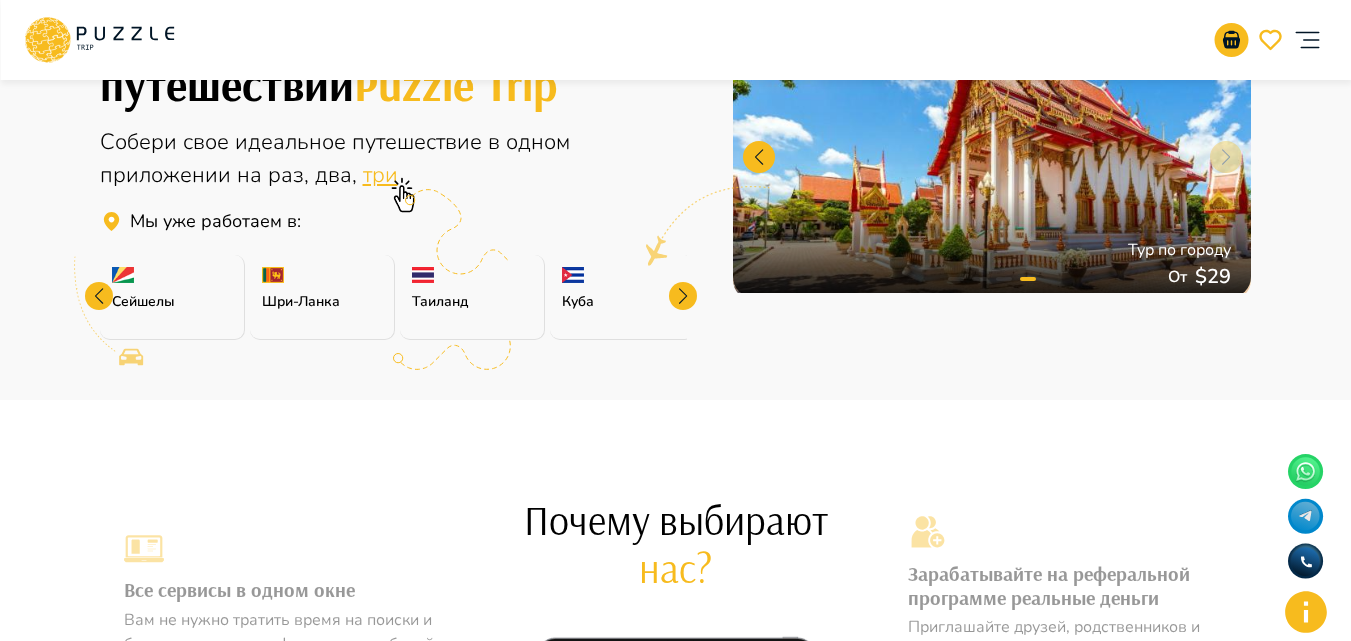 click at bounding box center (99, 296) 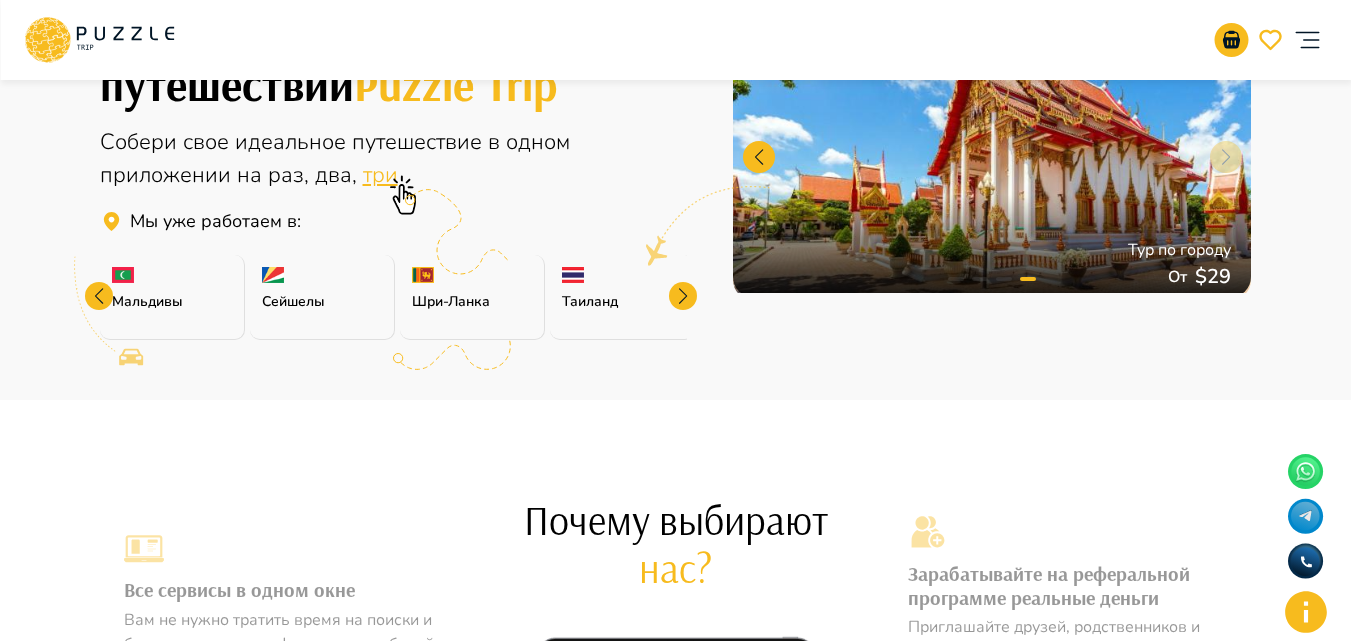 click at bounding box center [99, 296] 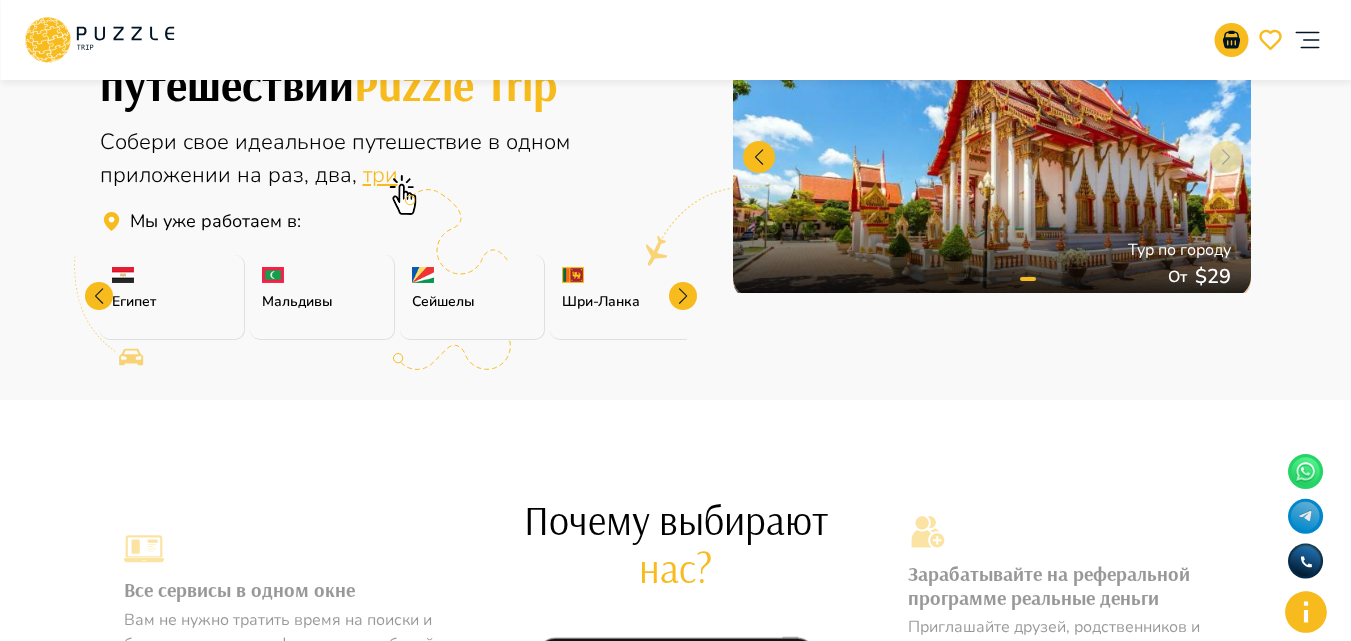 click at bounding box center [99, 296] 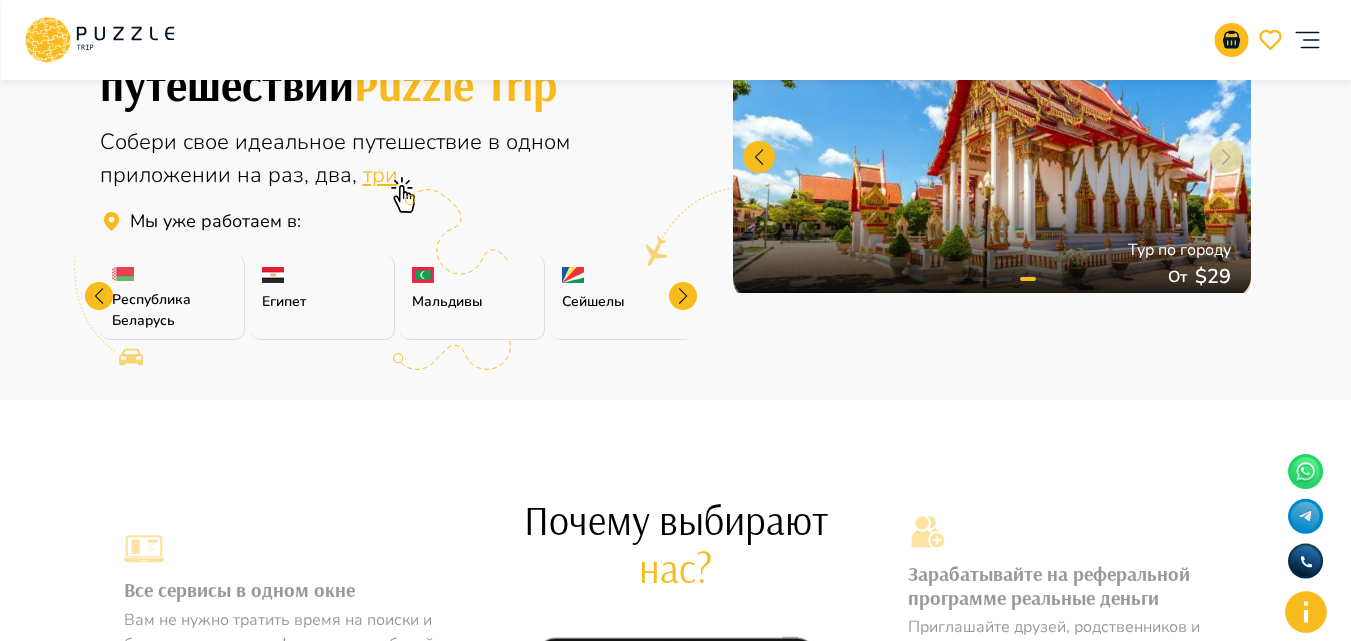 click at bounding box center [99, 296] 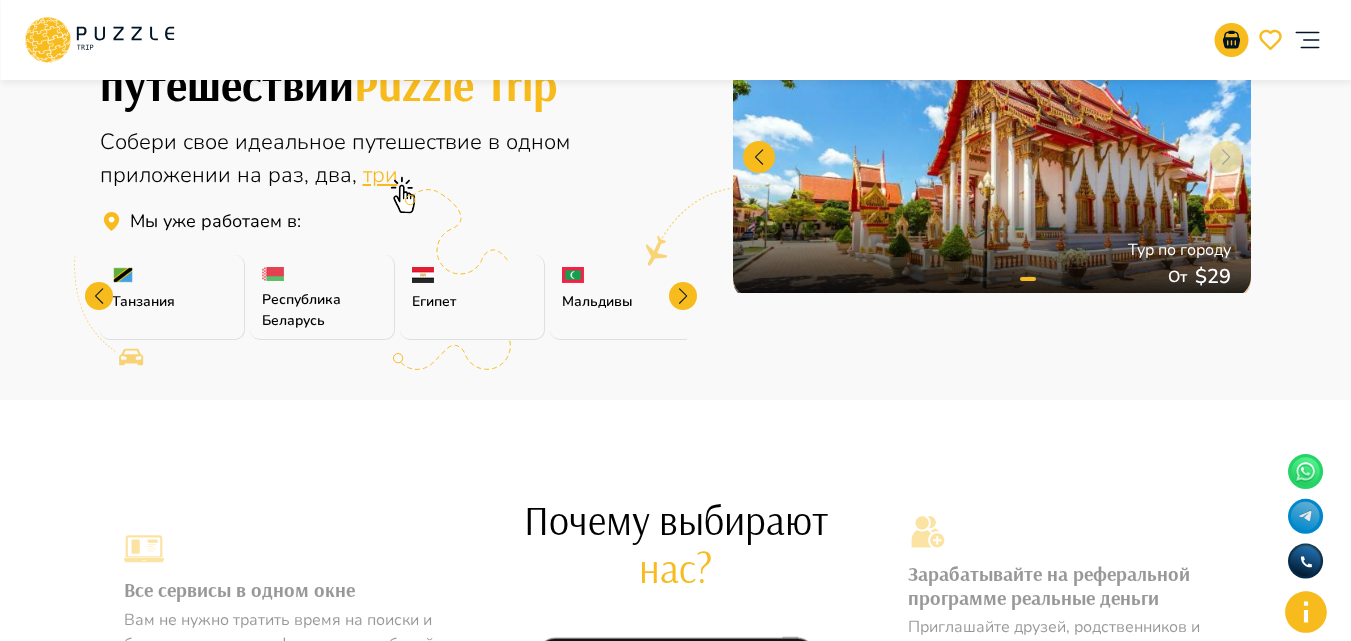 click at bounding box center [99, 296] 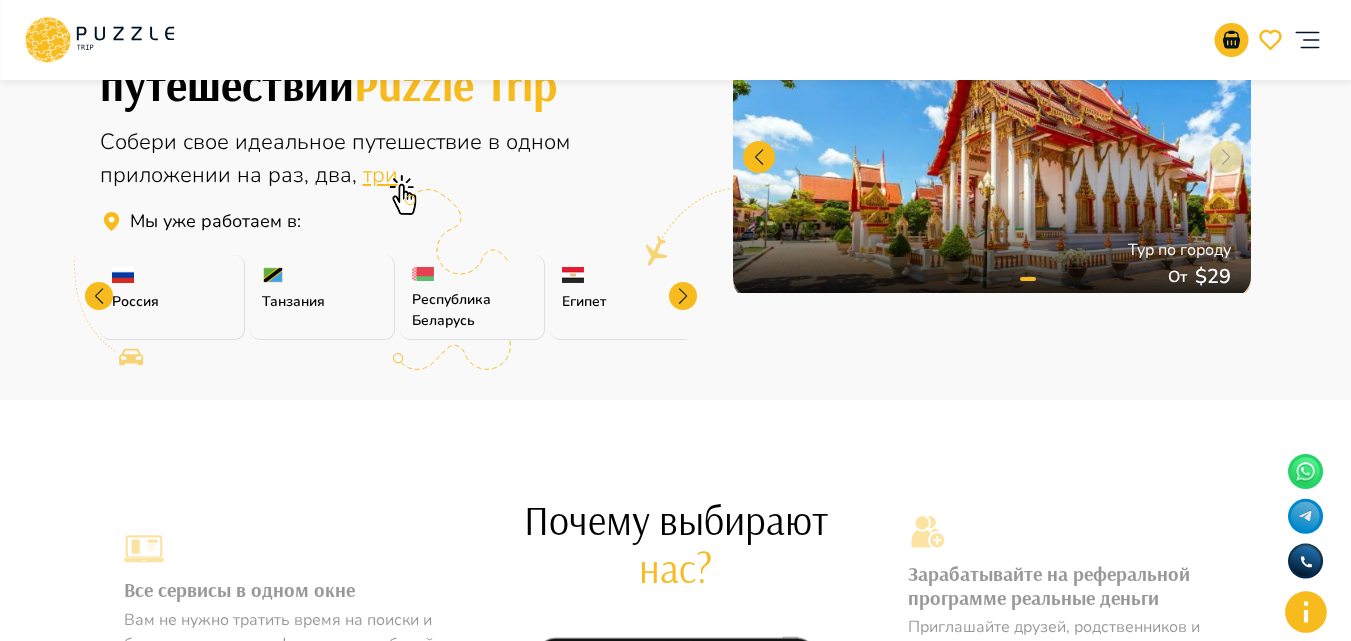 click at bounding box center (99, 296) 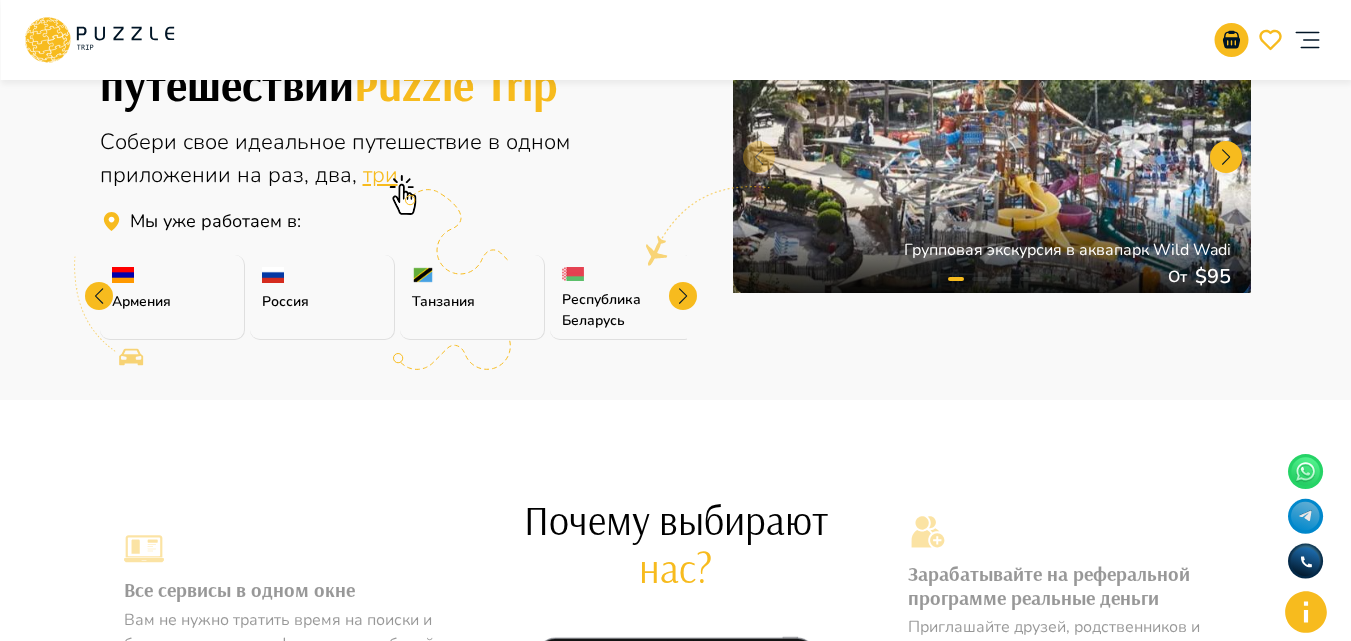 click at bounding box center [99, 296] 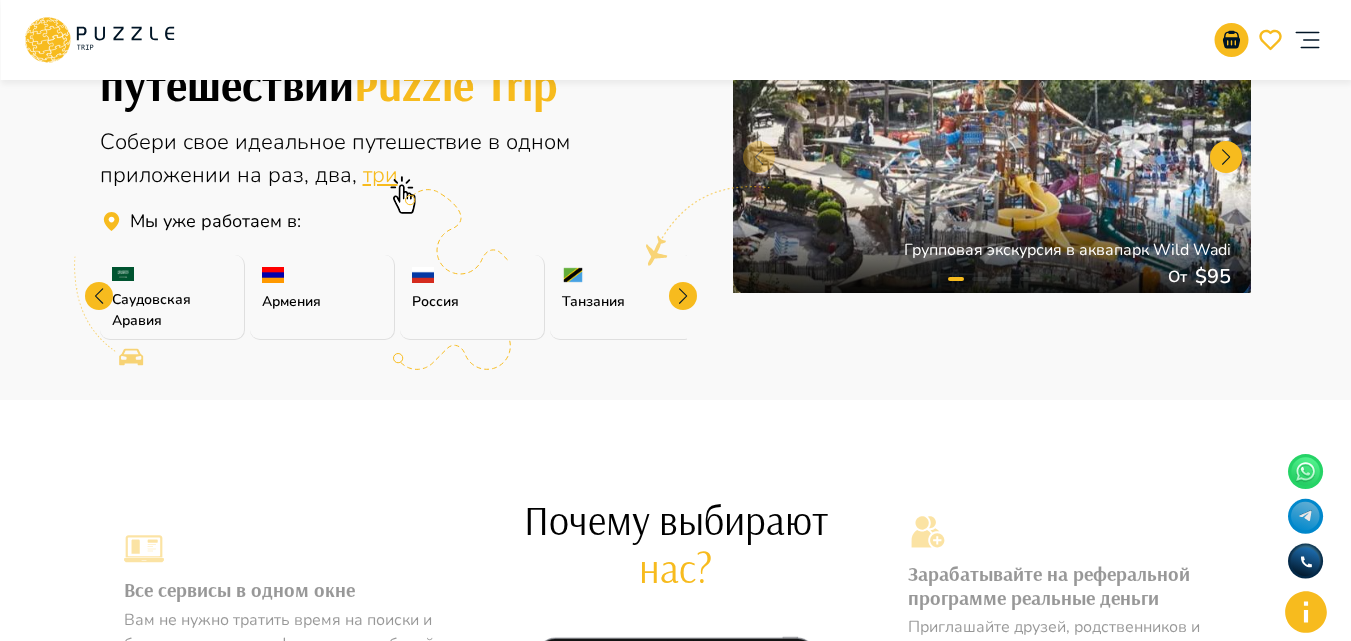 click at bounding box center [99, 296] 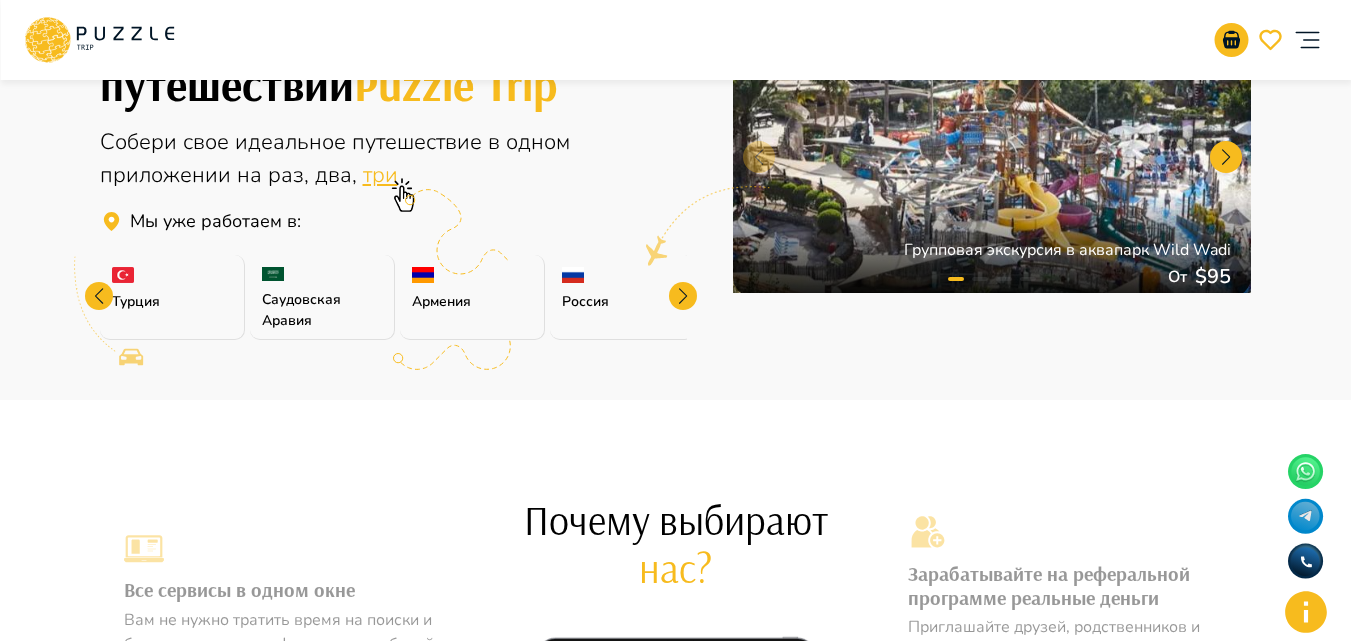 click at bounding box center (99, 296) 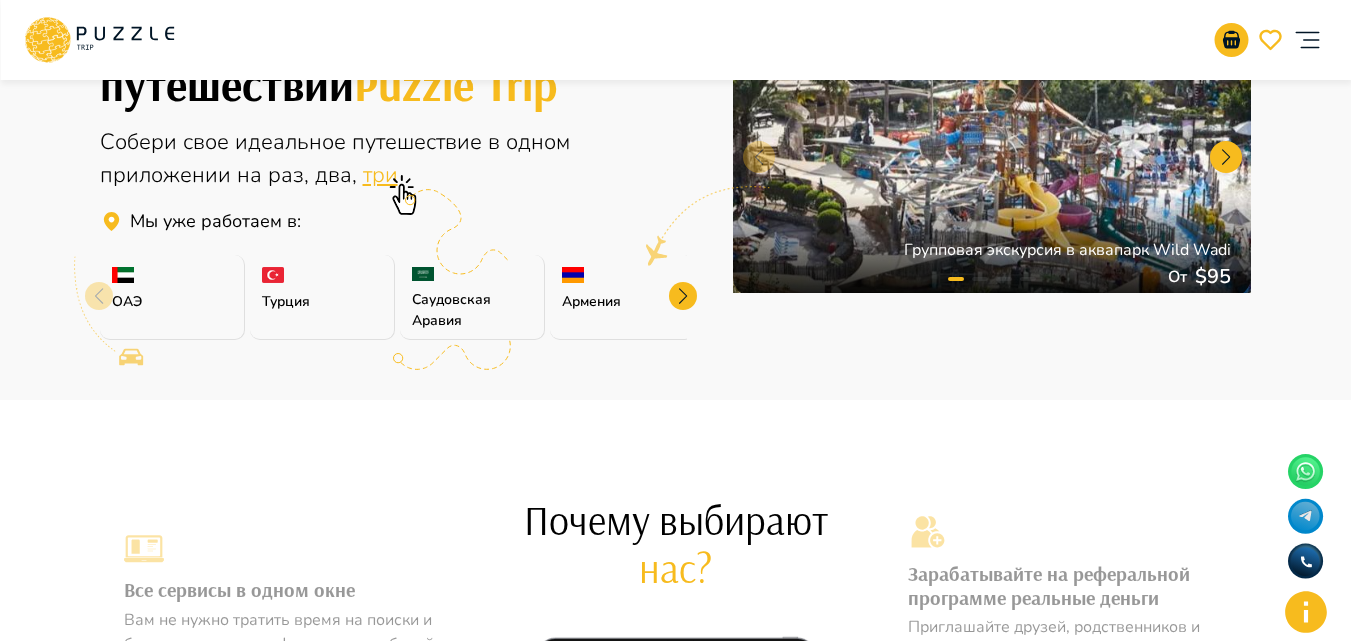 click 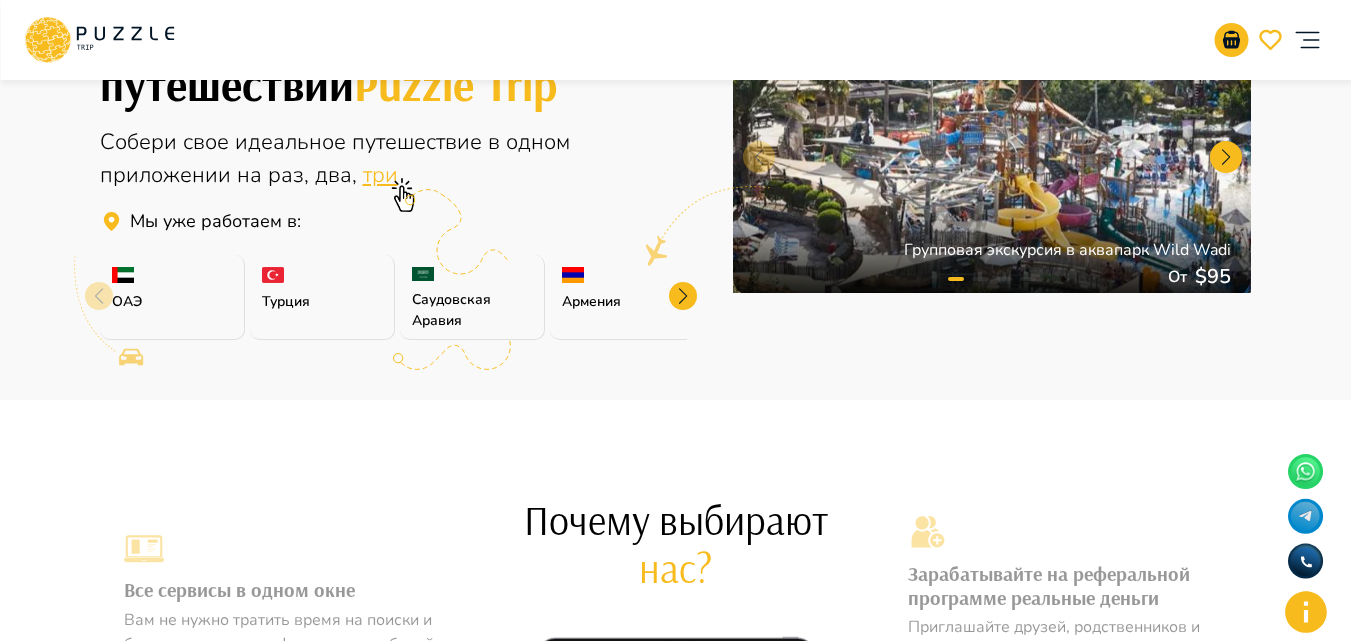 click 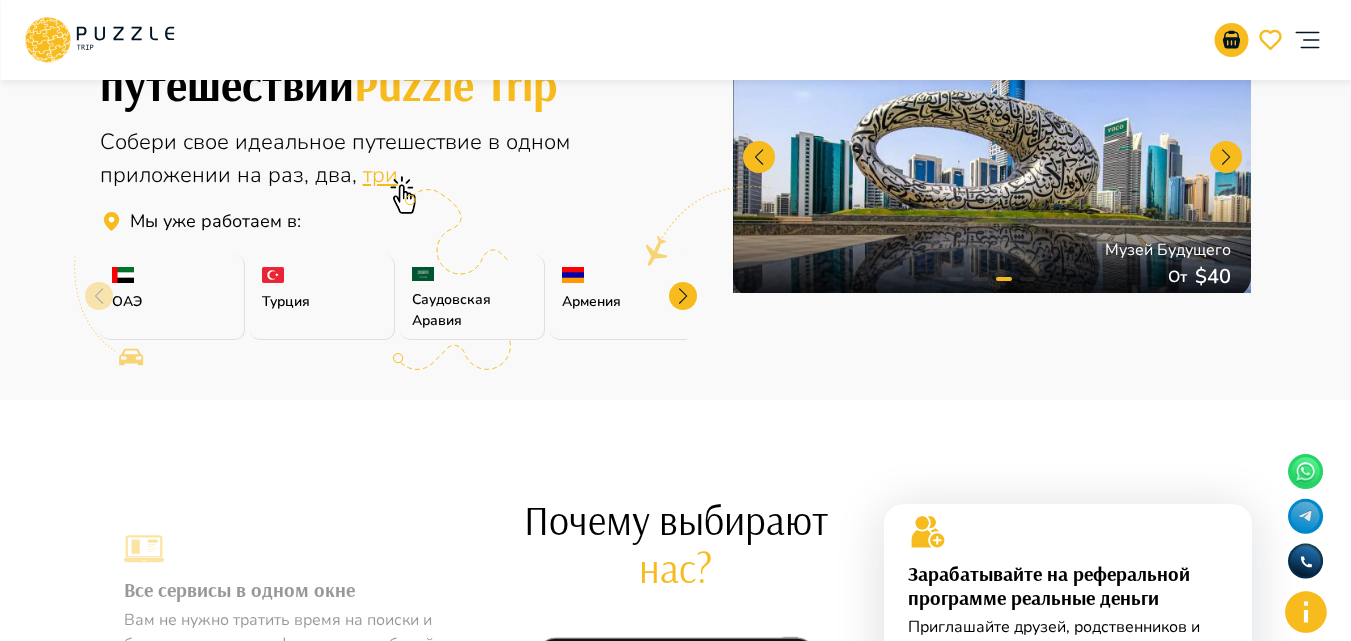 click on "ОАЭ" at bounding box center (172, 301) 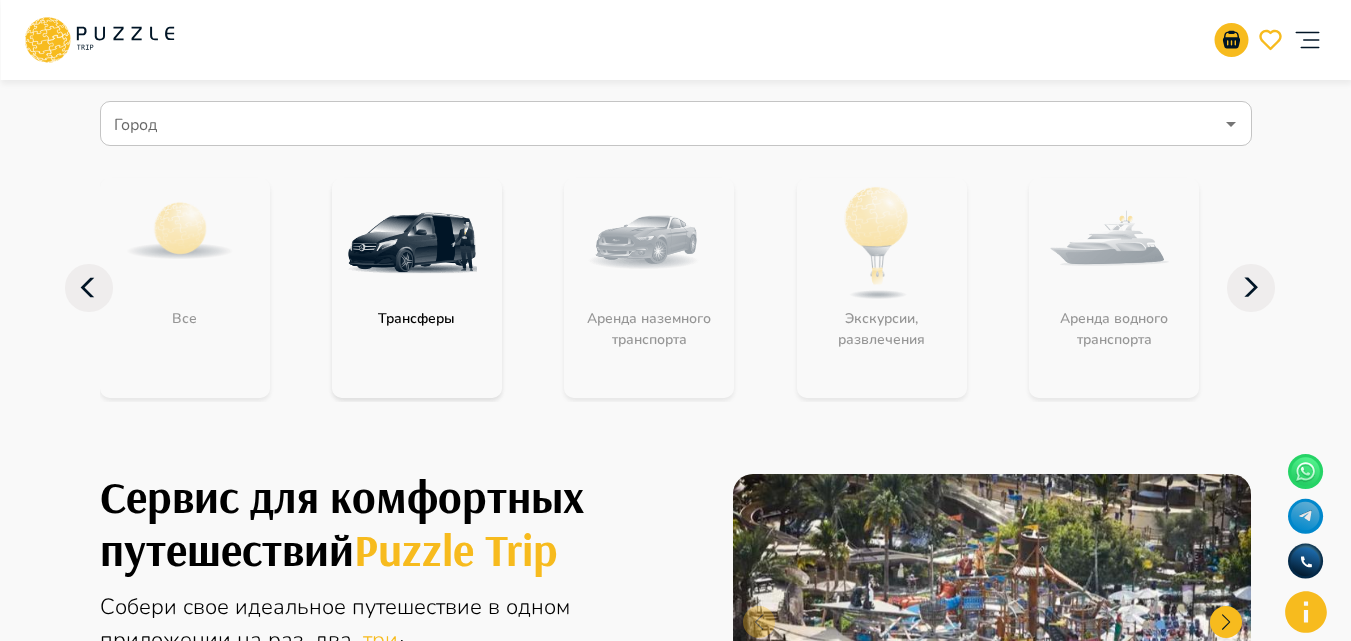 scroll, scrollTop: 100, scrollLeft: 0, axis: vertical 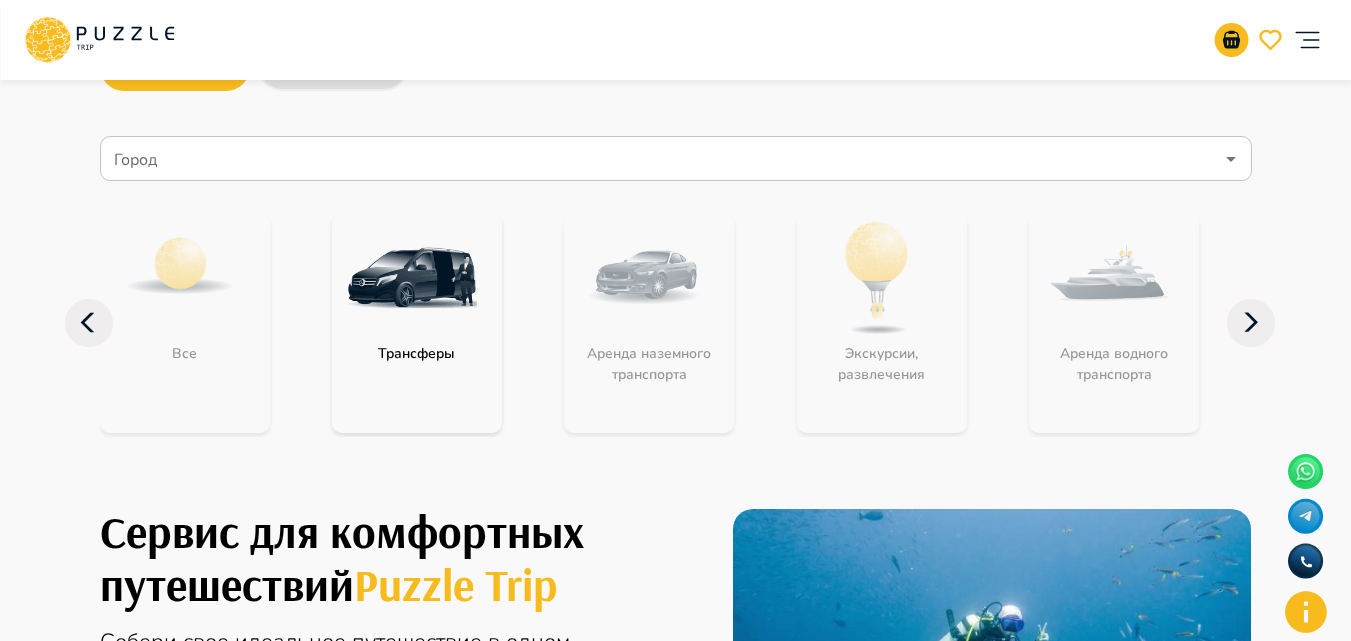 click 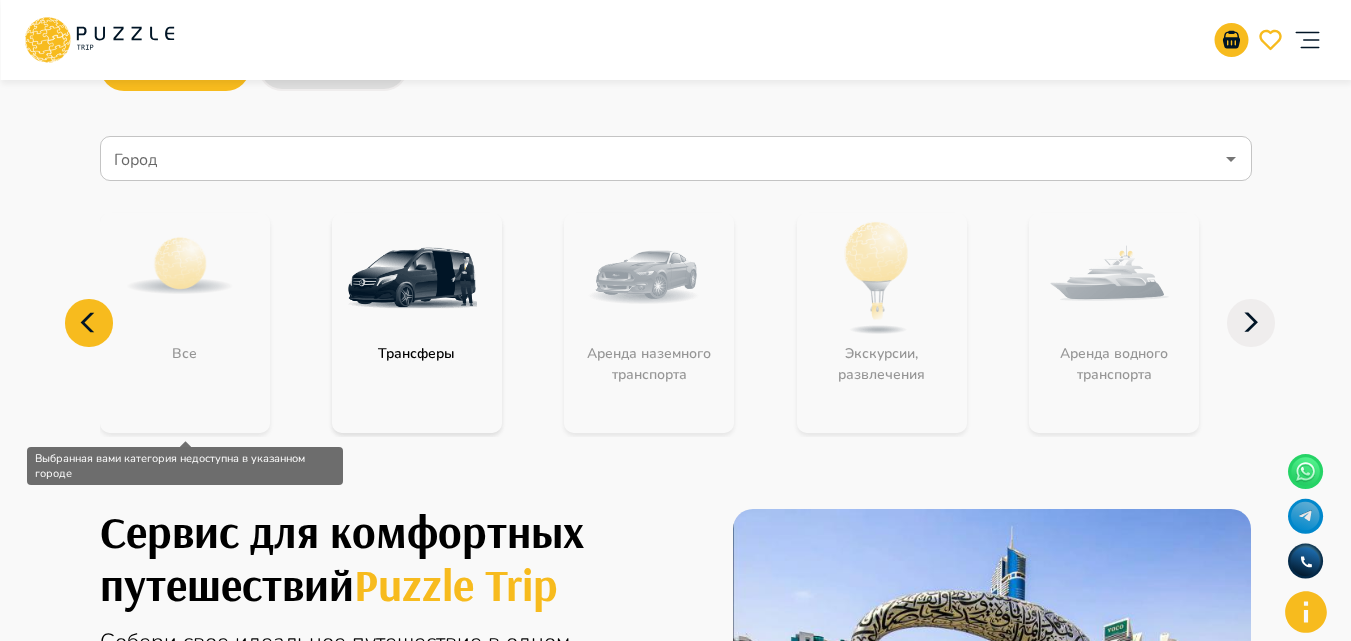 click on "Все" at bounding box center [185, 323] 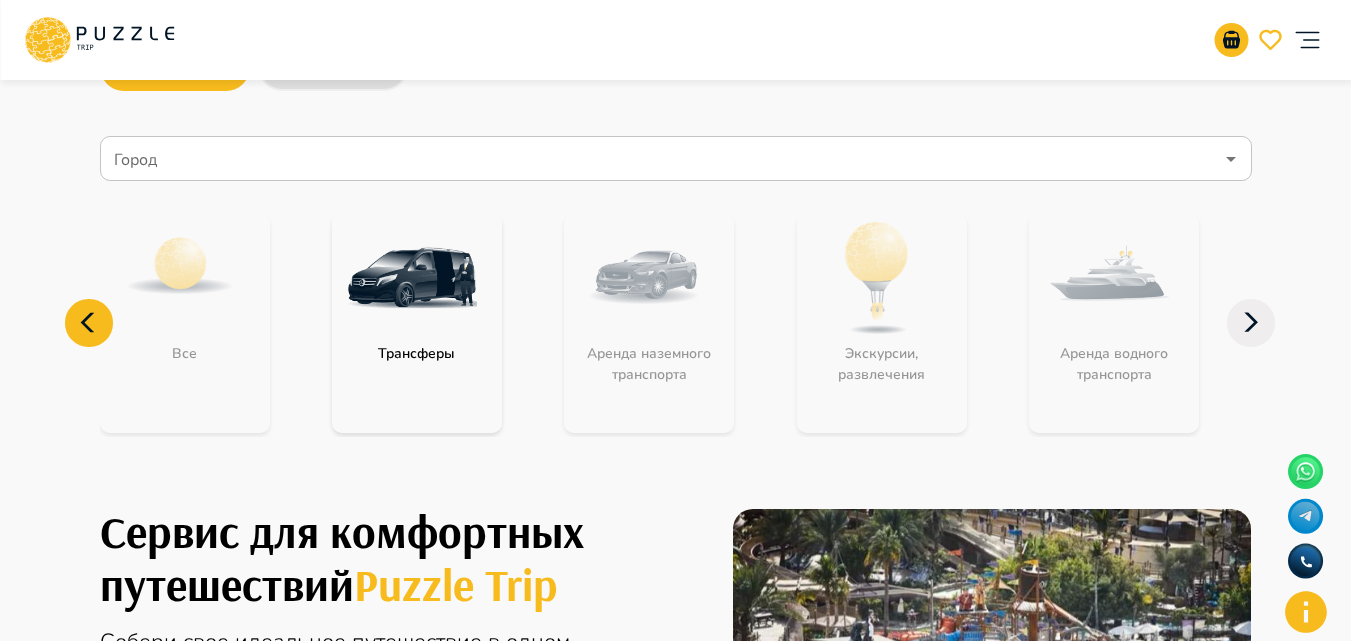 click on "Город" at bounding box center [661, 159] 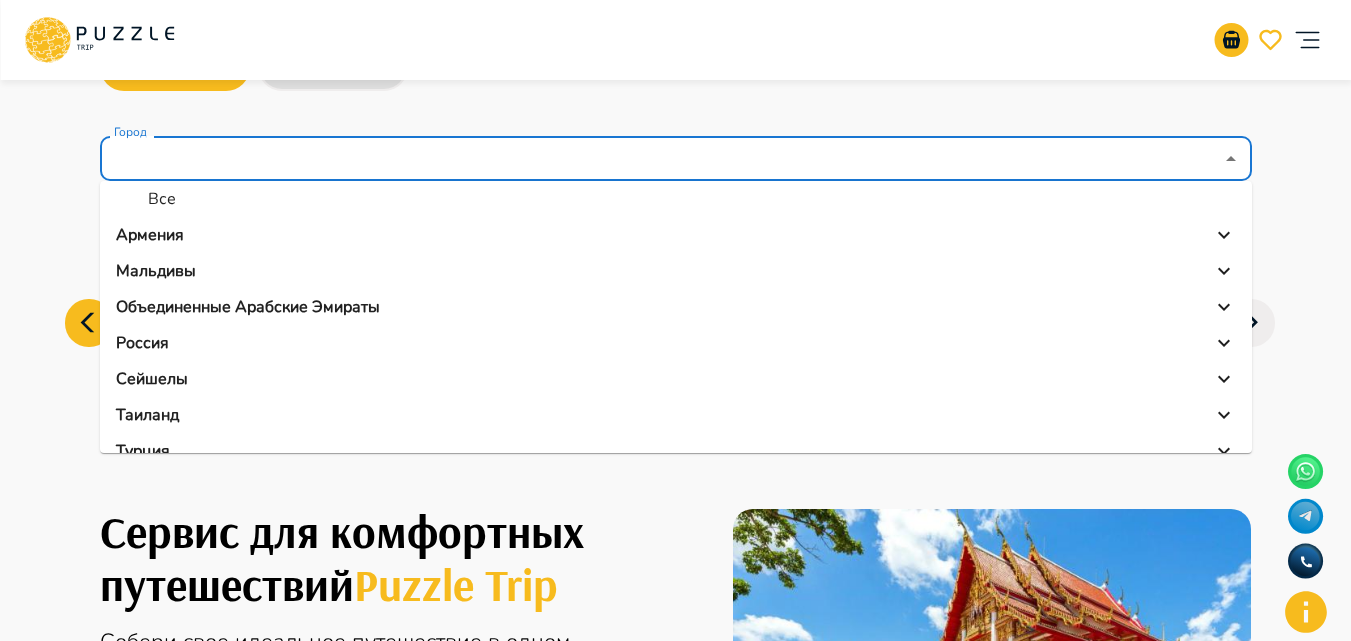 scroll, scrollTop: 68, scrollLeft: 0, axis: vertical 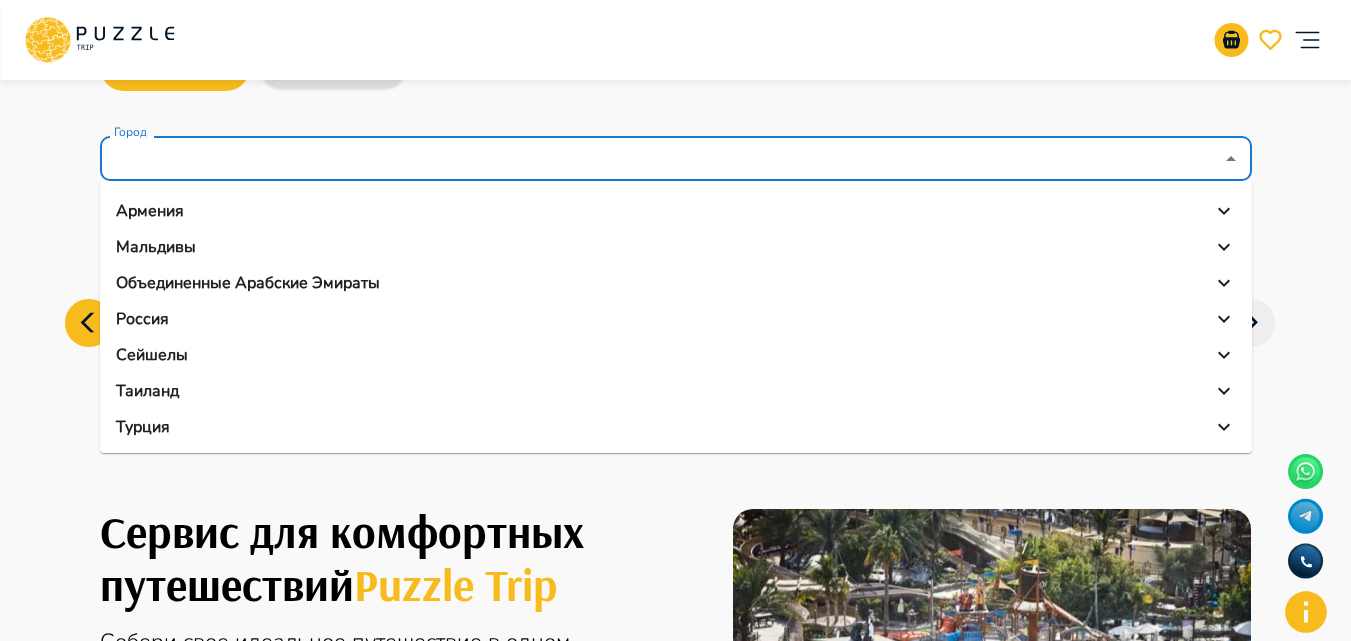 click on "Армения" at bounding box center [150, 211] 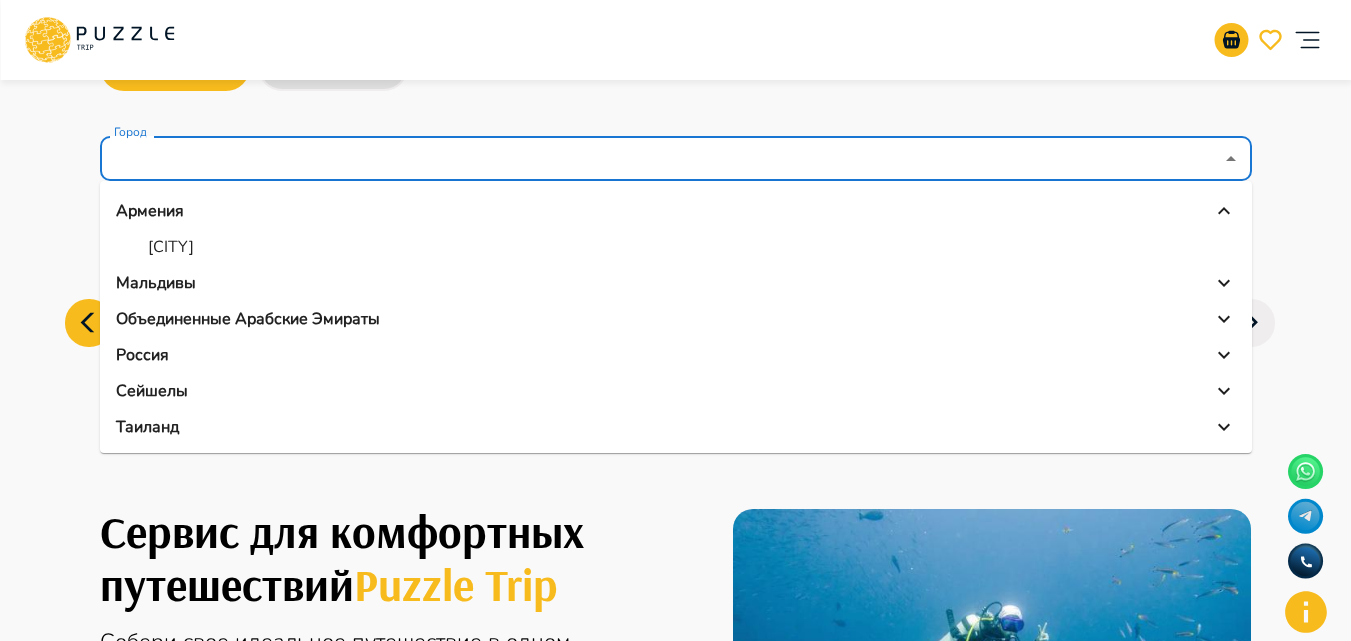 click on "Ереван" at bounding box center [171, 247] 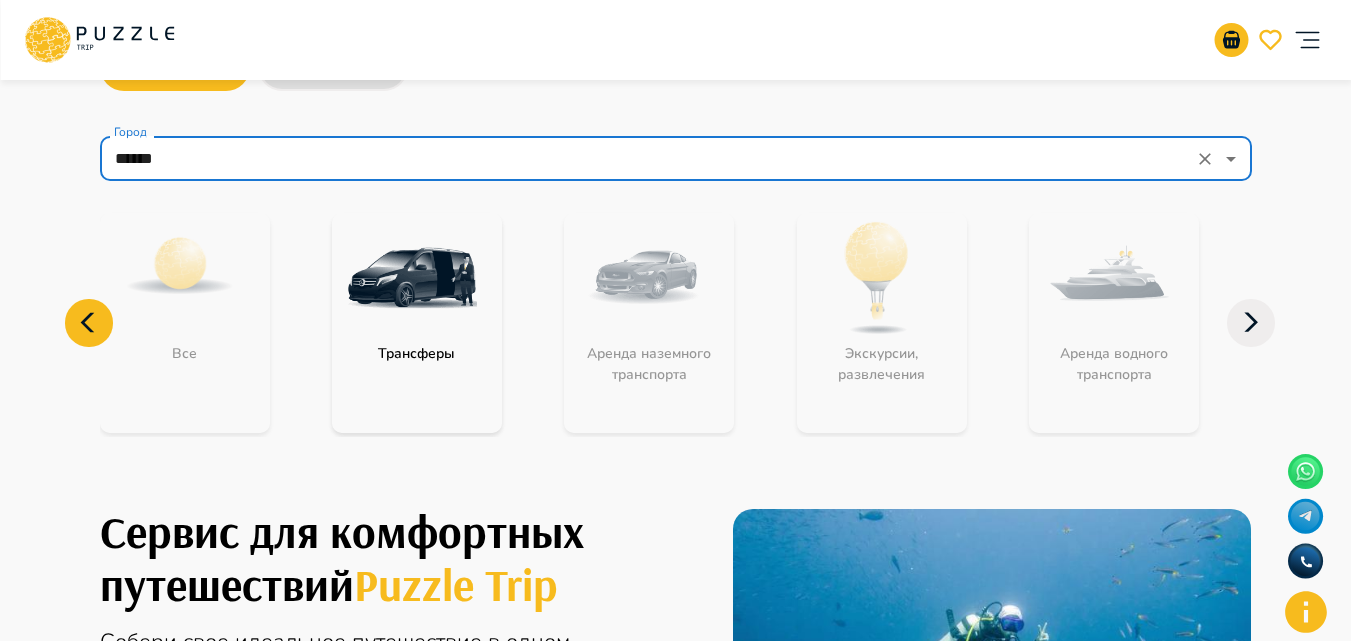 type on "******" 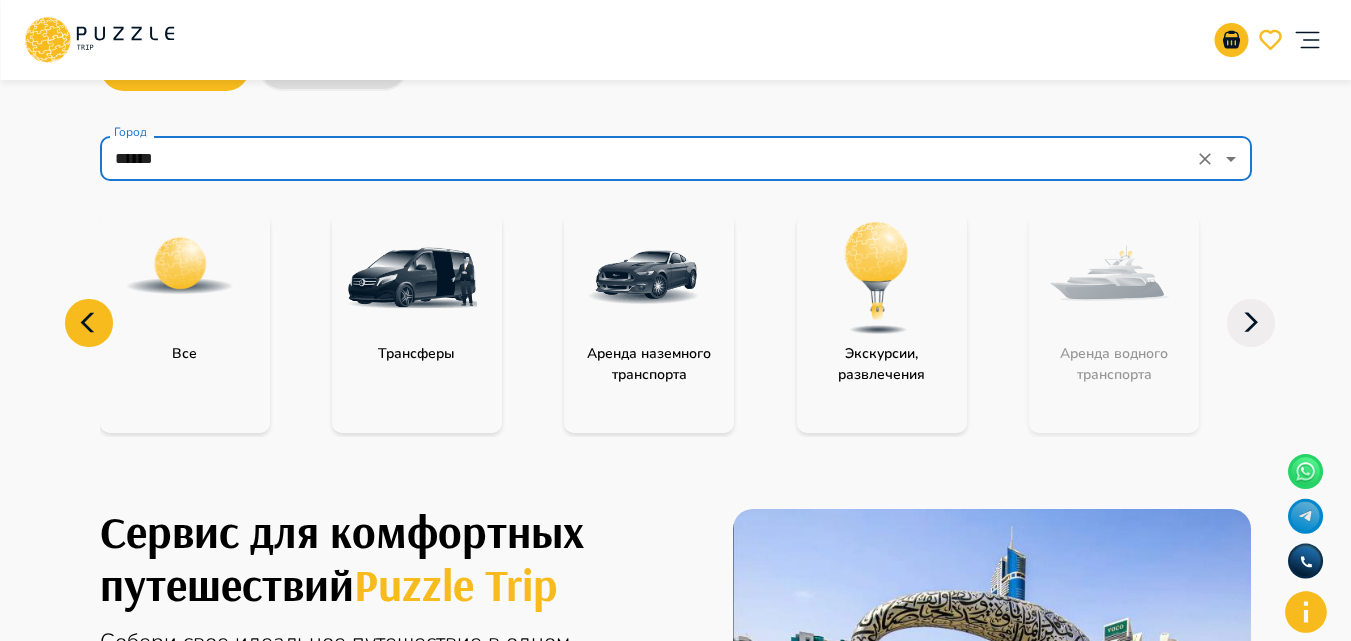 click at bounding box center (644, 278) 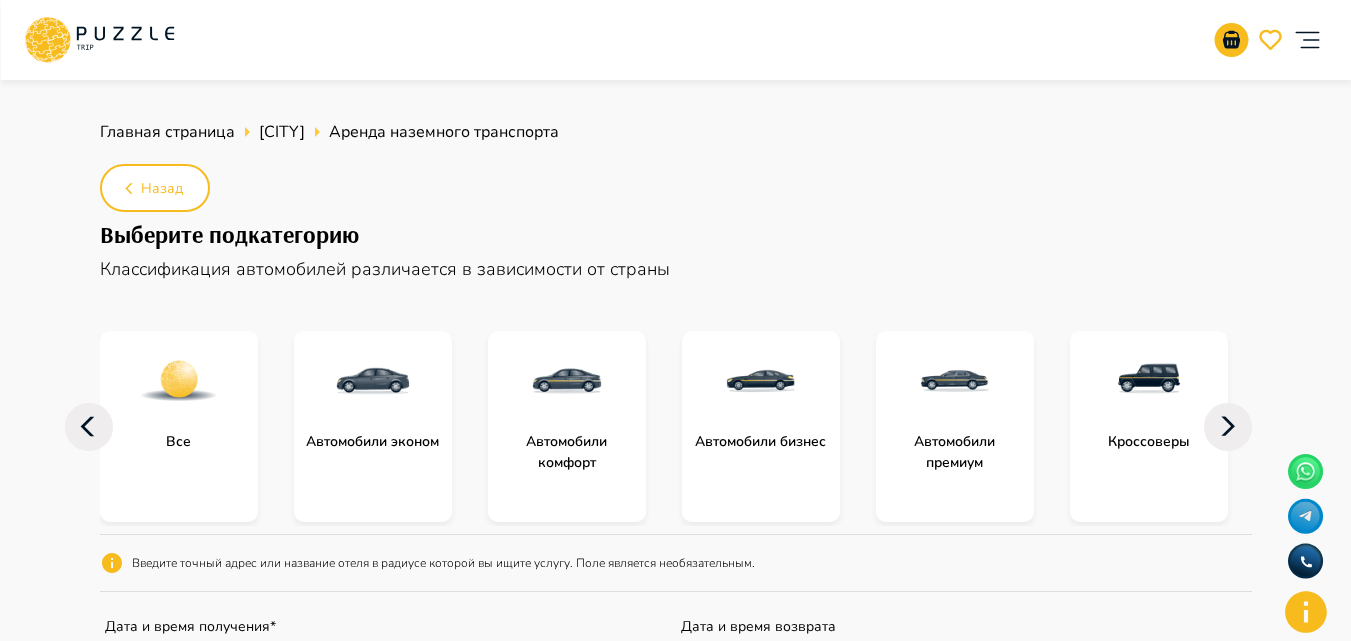 scroll, scrollTop: 0, scrollLeft: 0, axis: both 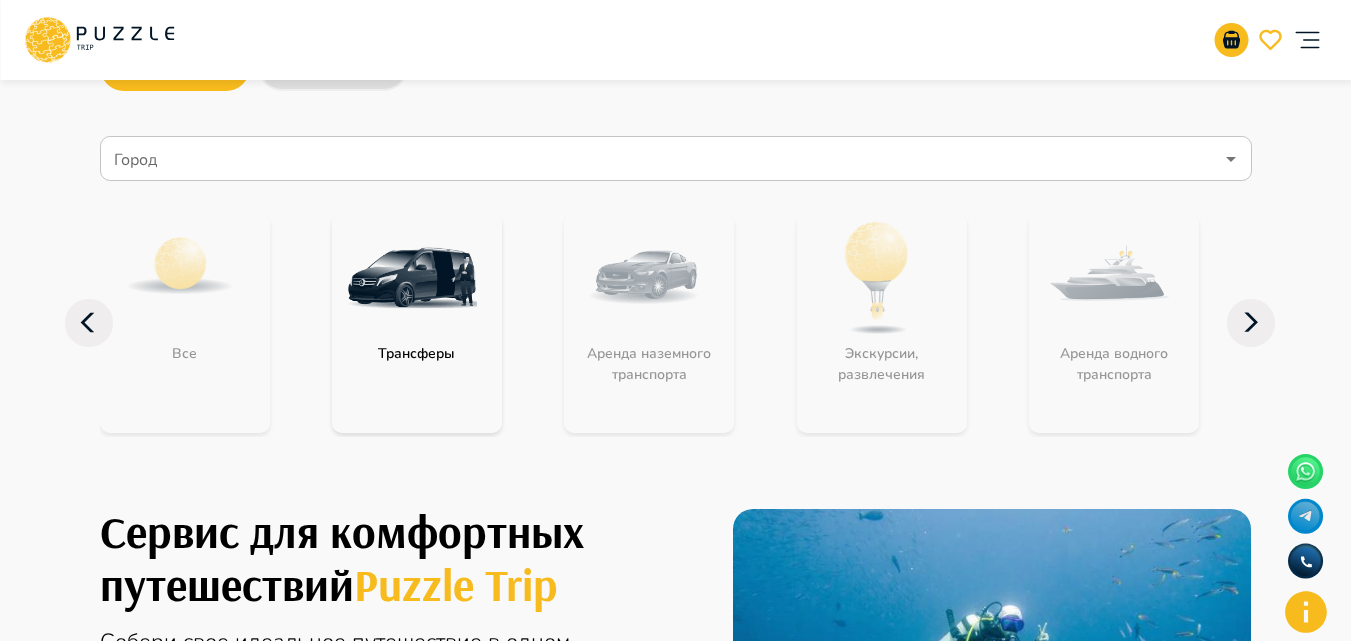 click on "Город" at bounding box center [661, 159] 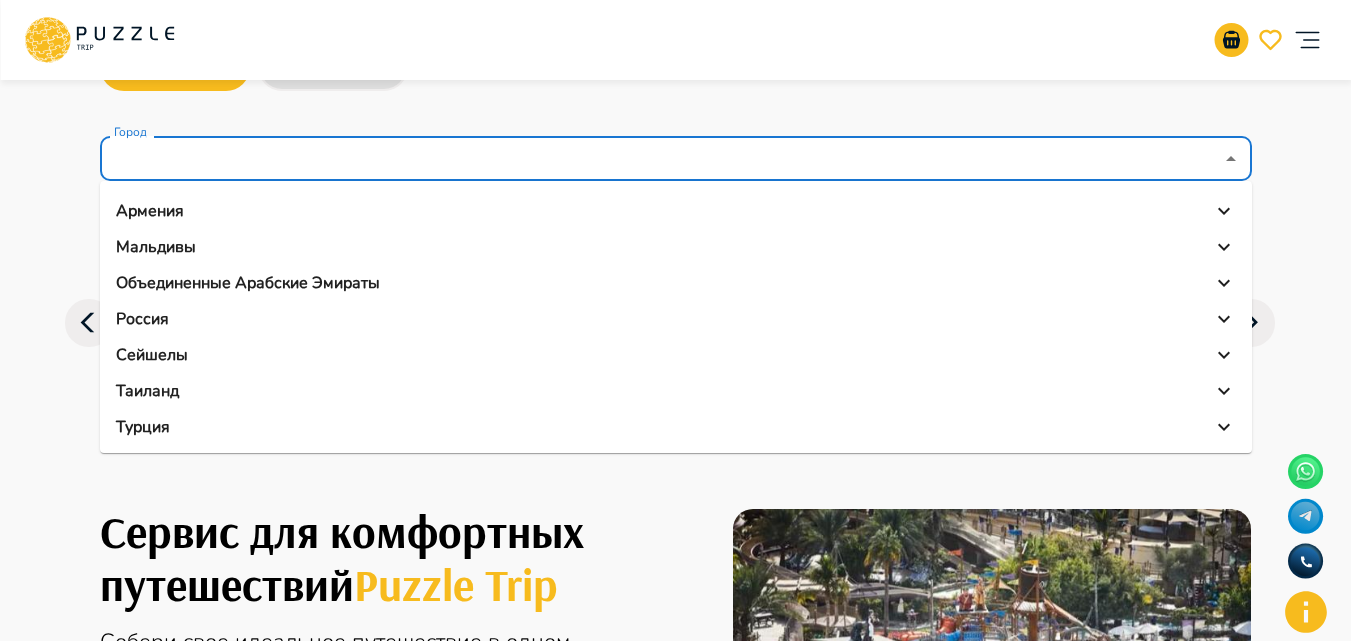 scroll, scrollTop: 0, scrollLeft: 0, axis: both 